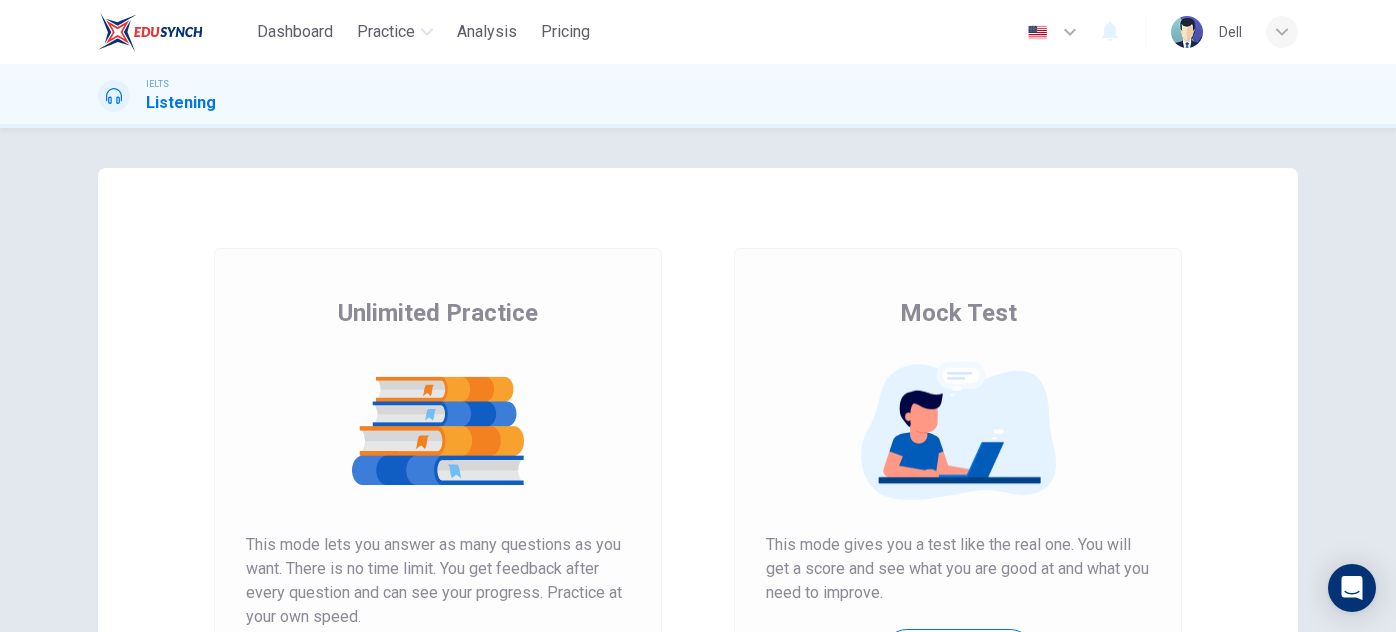 scroll, scrollTop: 0, scrollLeft: 0, axis: both 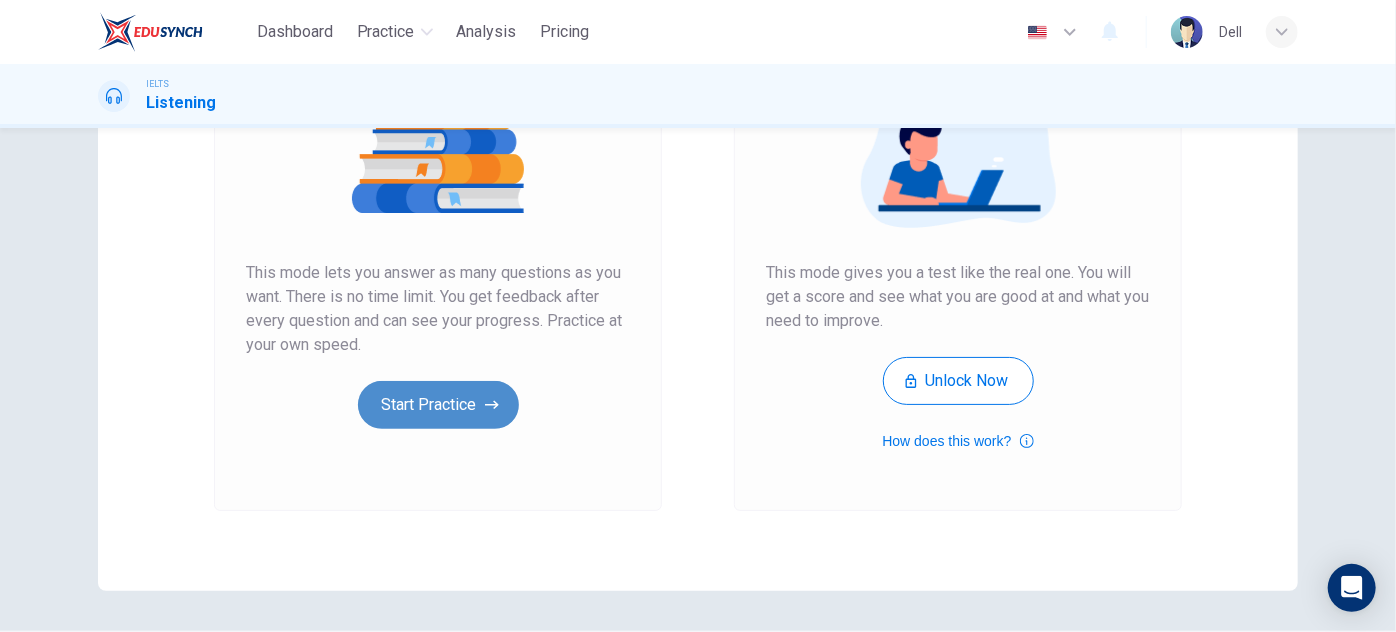 click on "Start Practice" at bounding box center [438, 405] 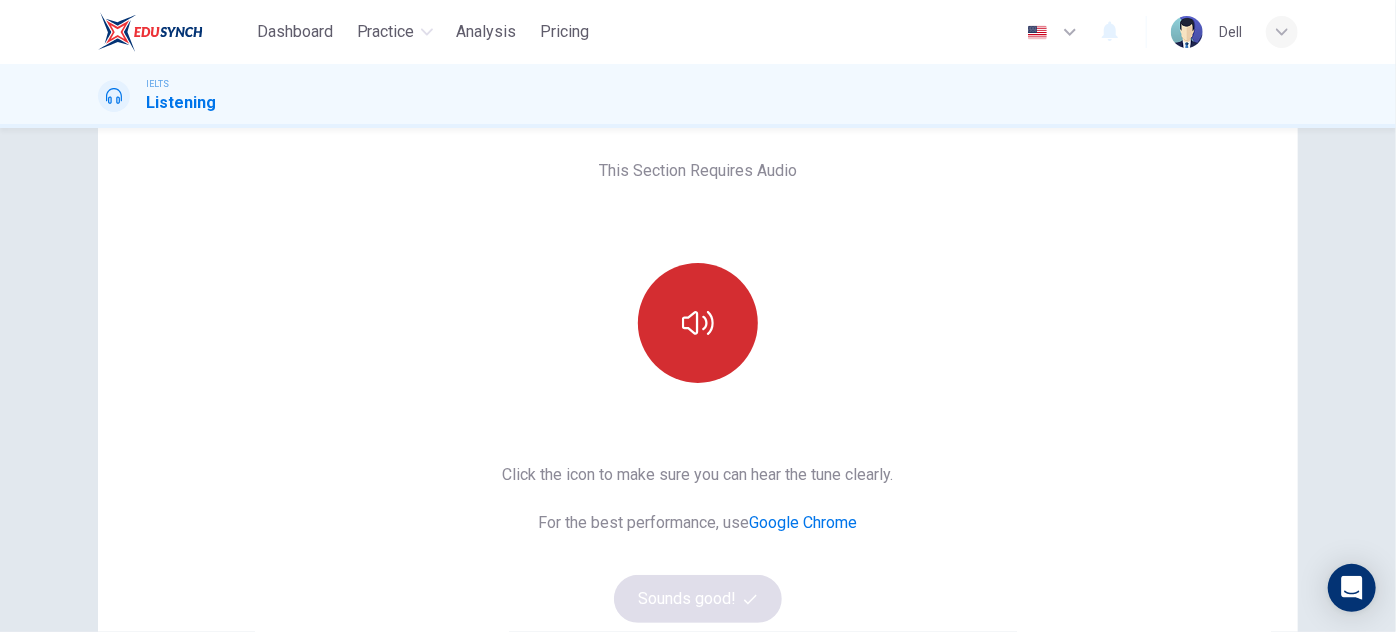 scroll, scrollTop: 90, scrollLeft: 0, axis: vertical 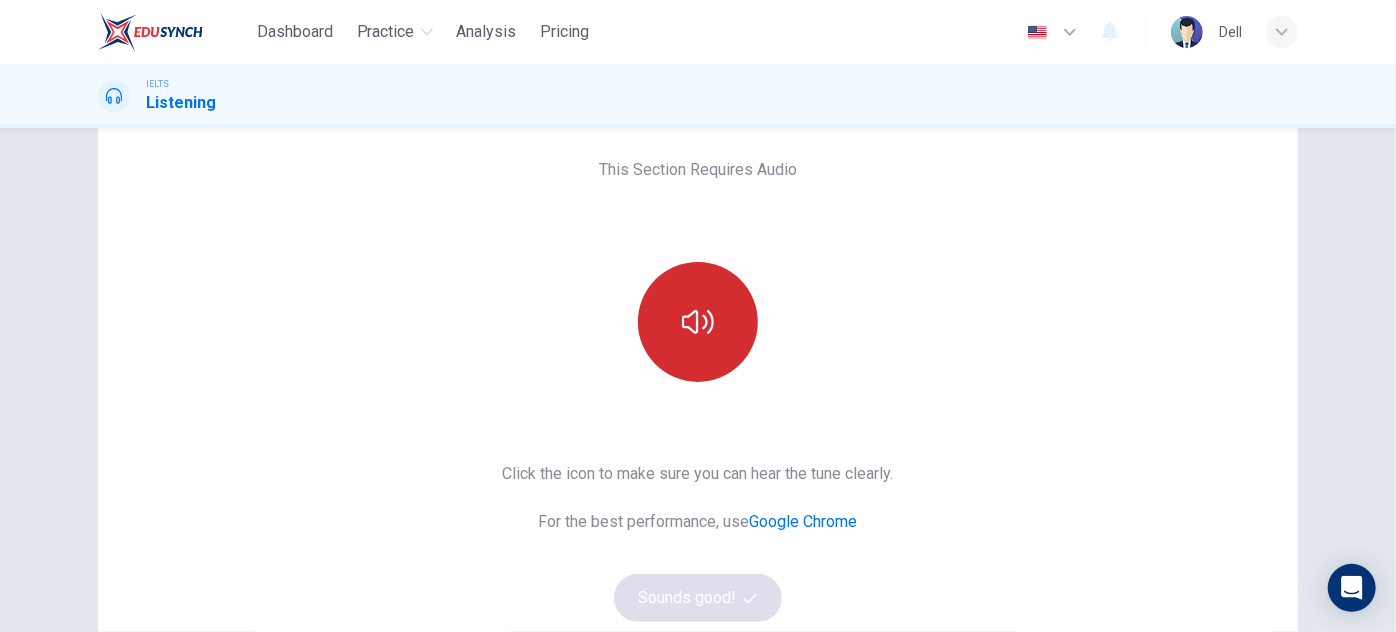 click 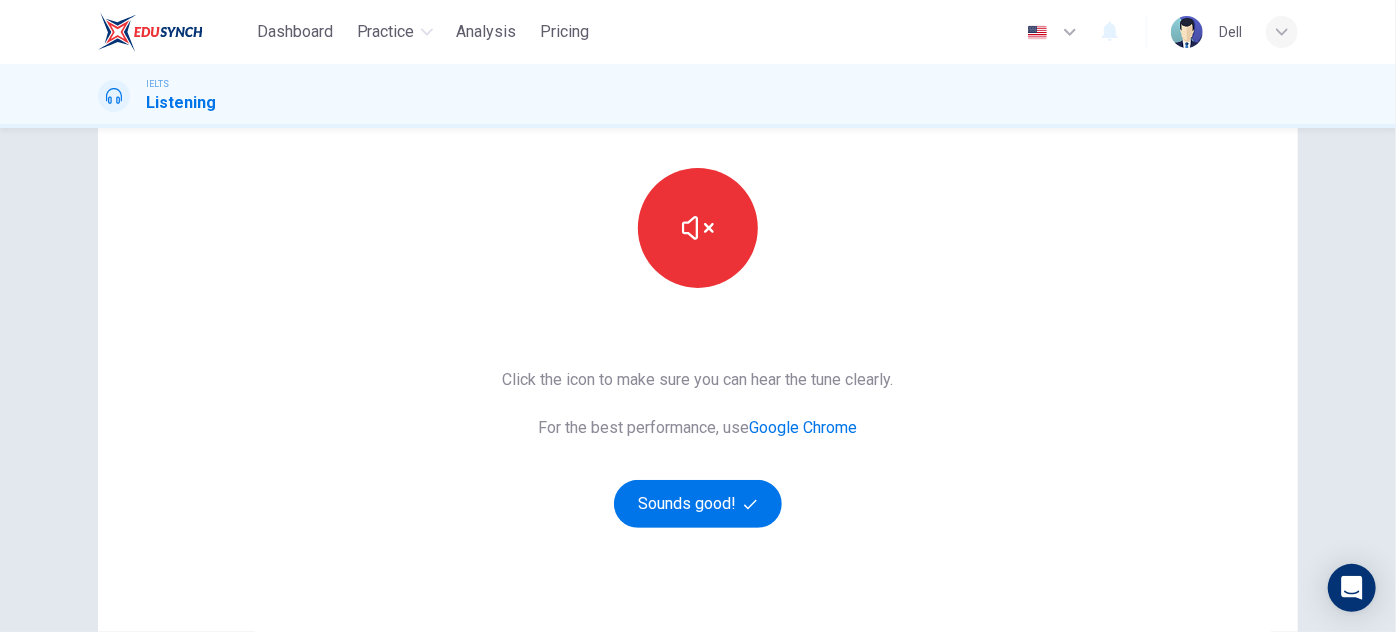 scroll, scrollTop: 181, scrollLeft: 0, axis: vertical 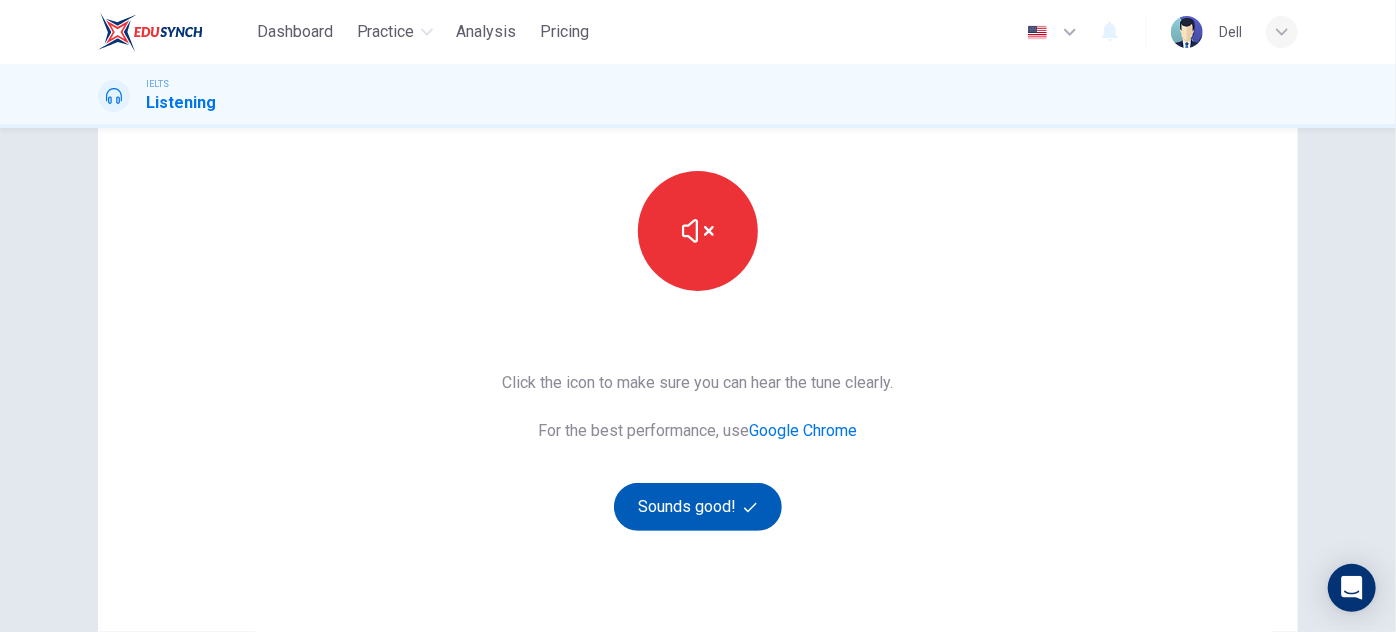 click on "Sounds good!" at bounding box center (698, 507) 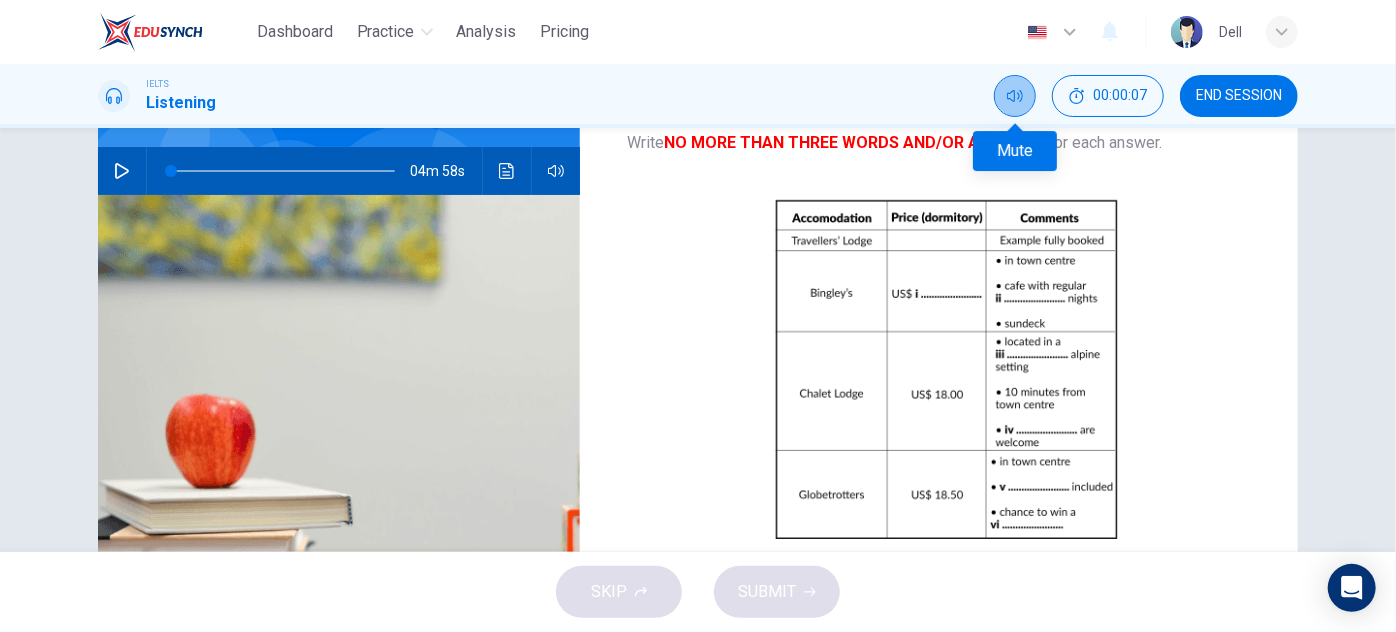 click at bounding box center (1015, 96) 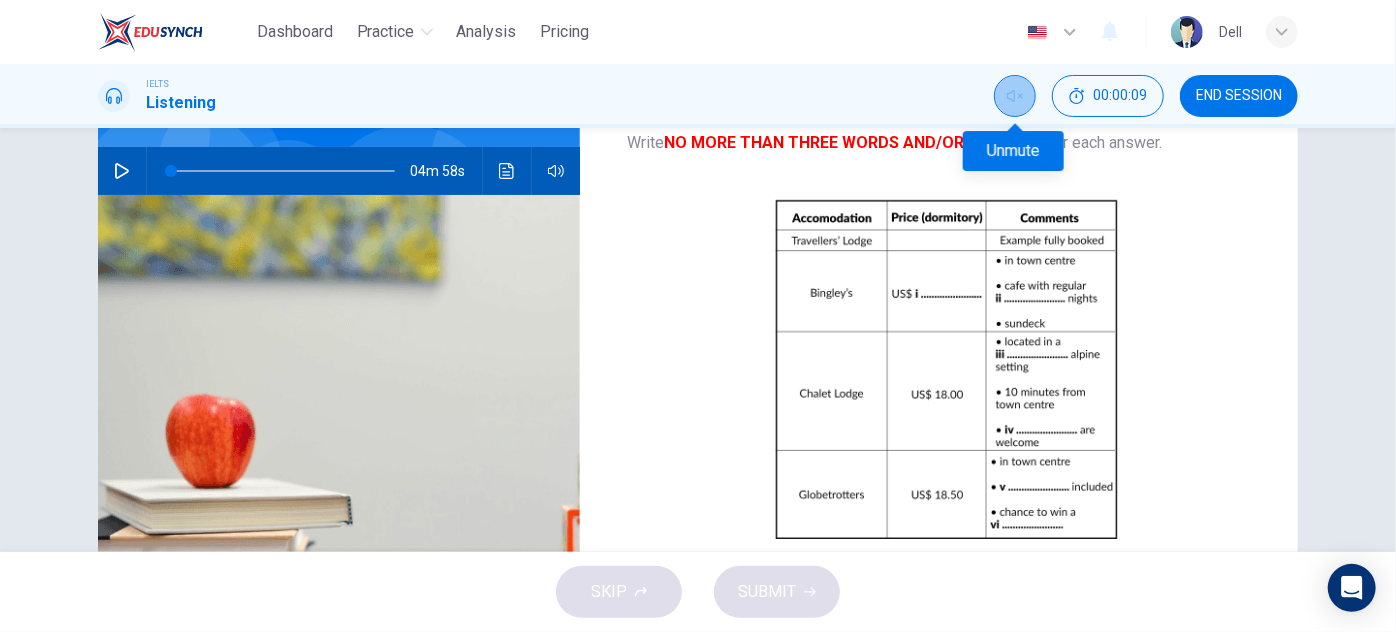 click 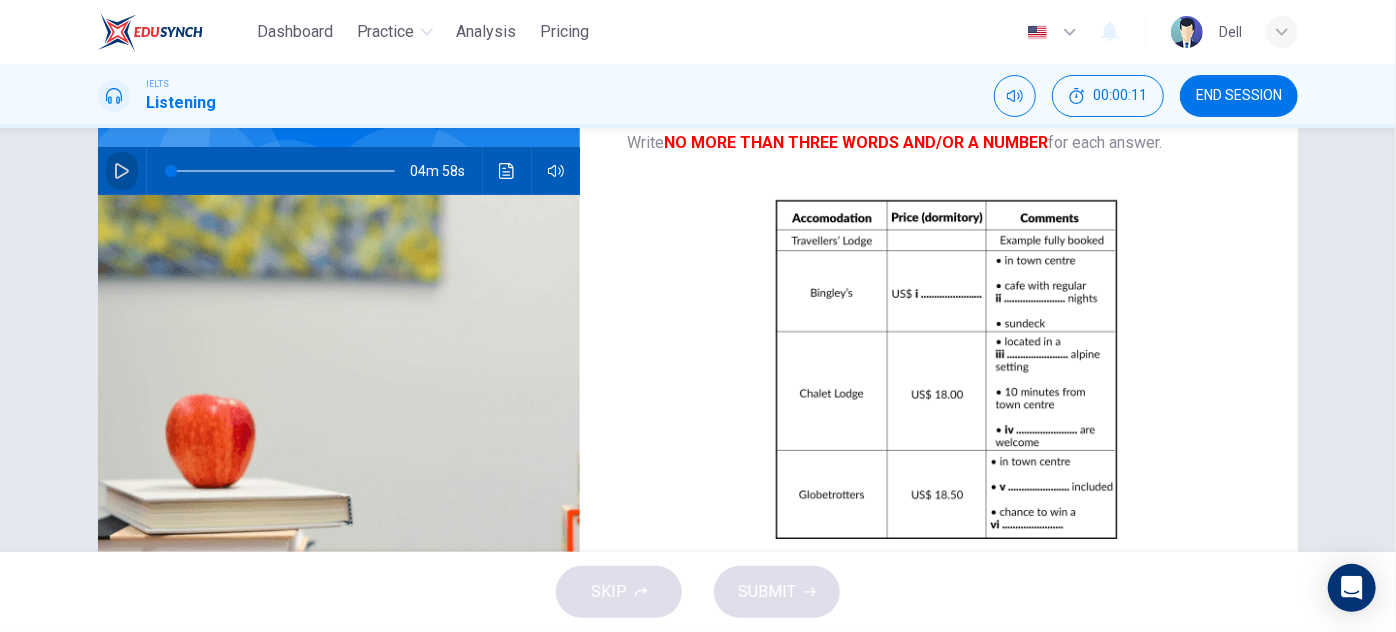 click 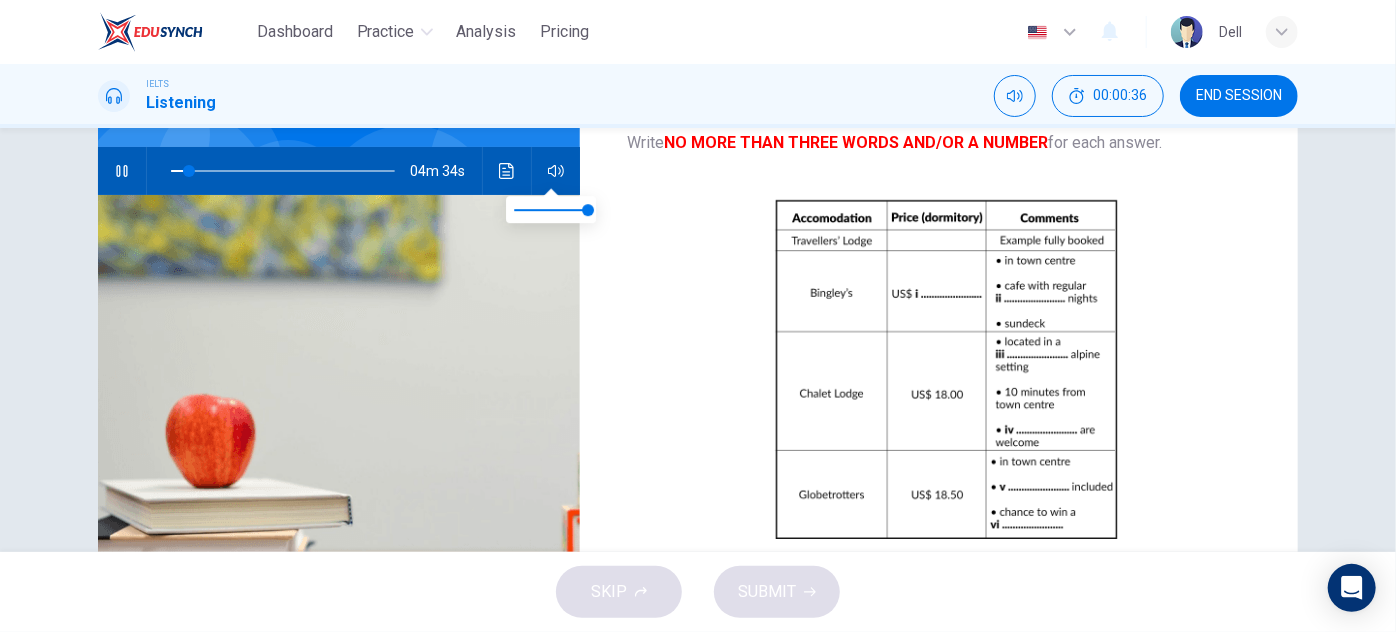 type on "8" 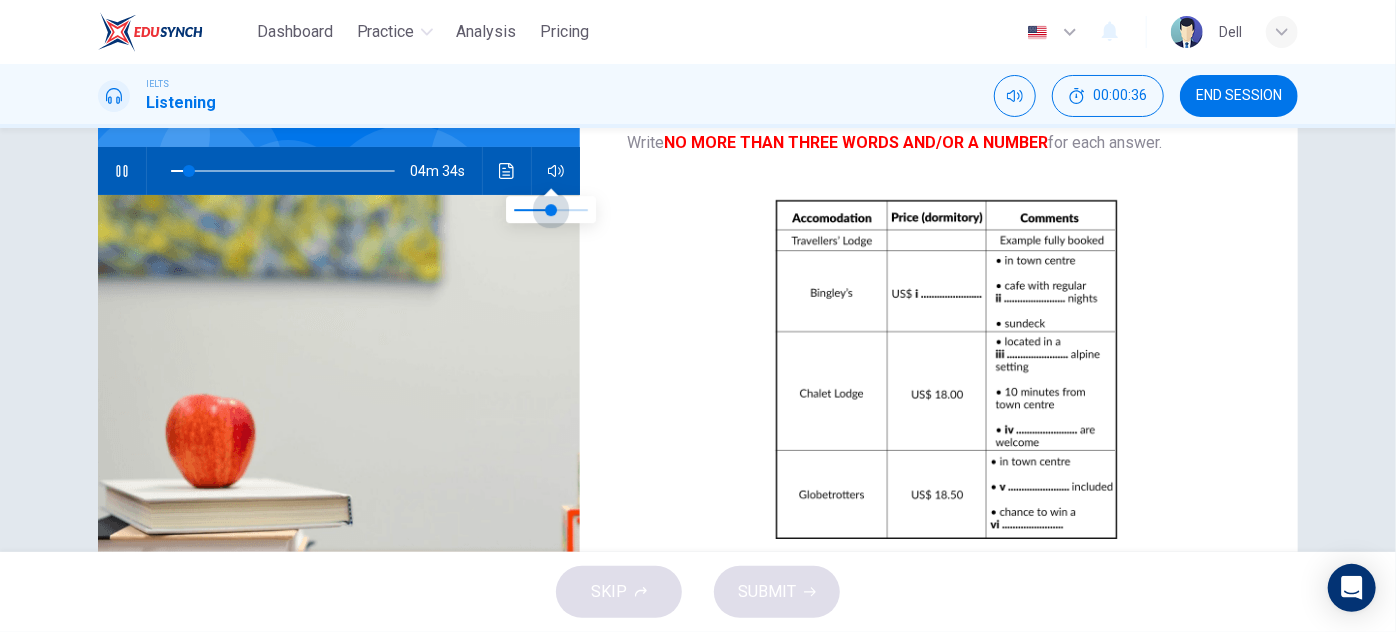 click at bounding box center (551, 210) 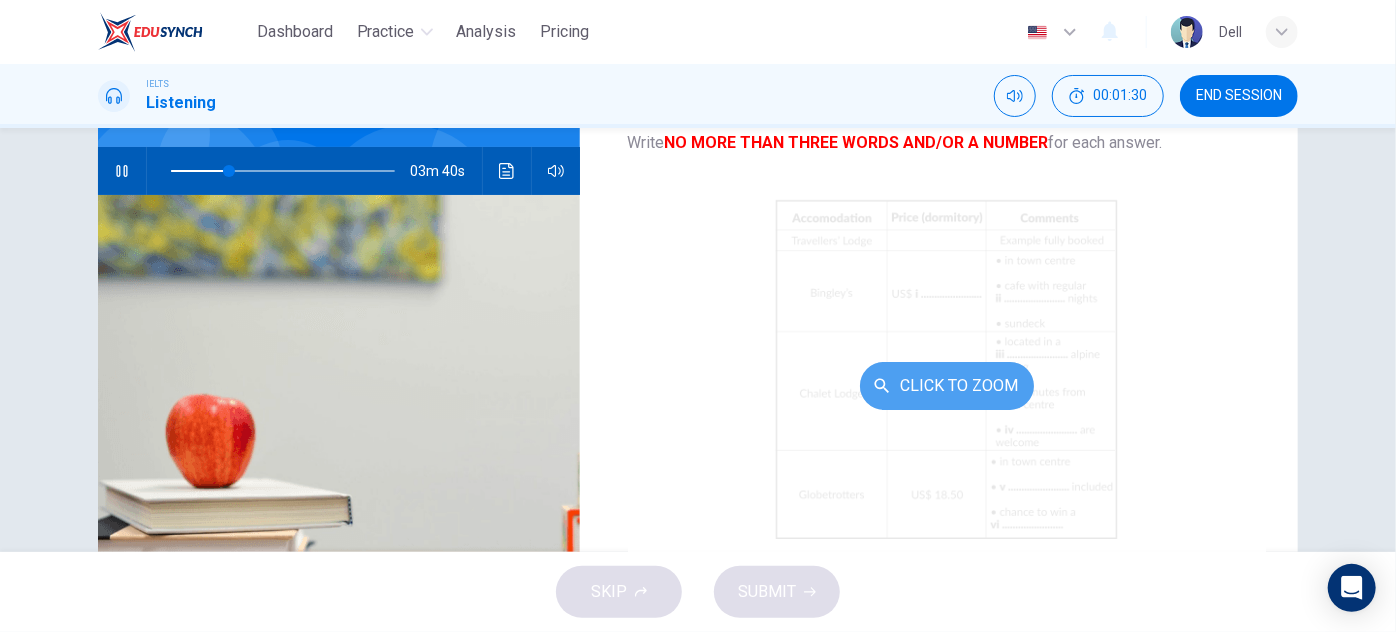 click on "Click to Zoom" at bounding box center [947, 386] 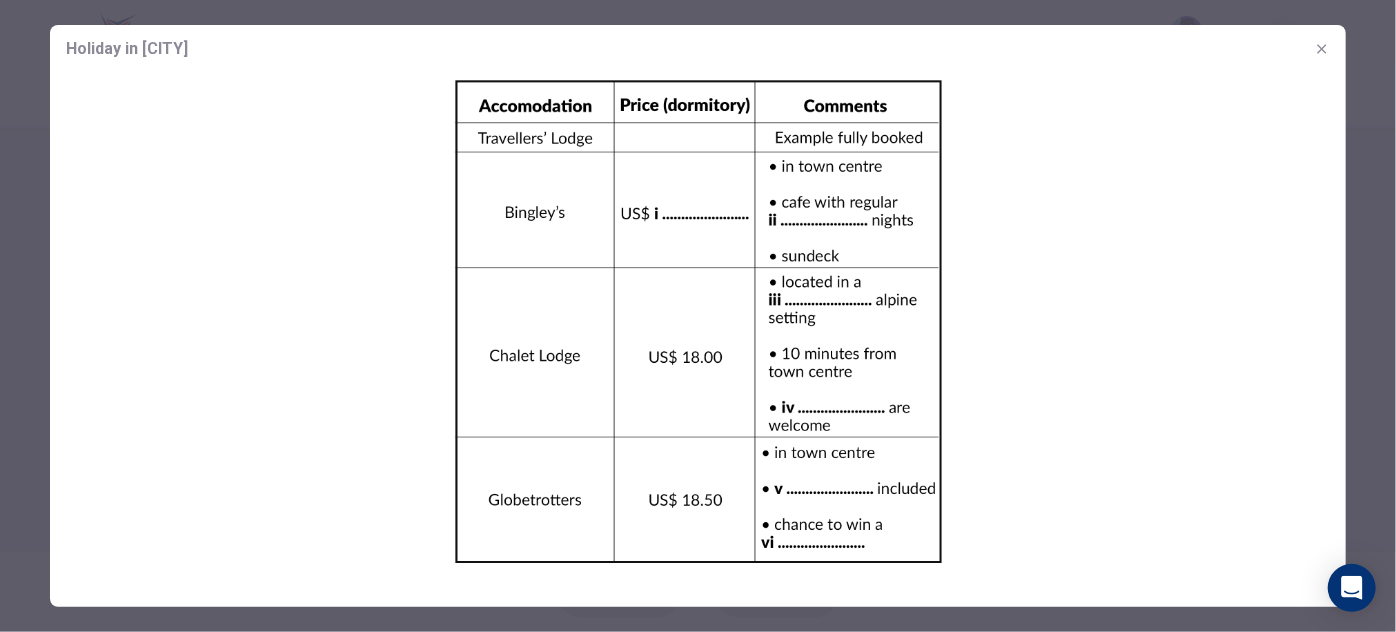 click at bounding box center [698, 321] 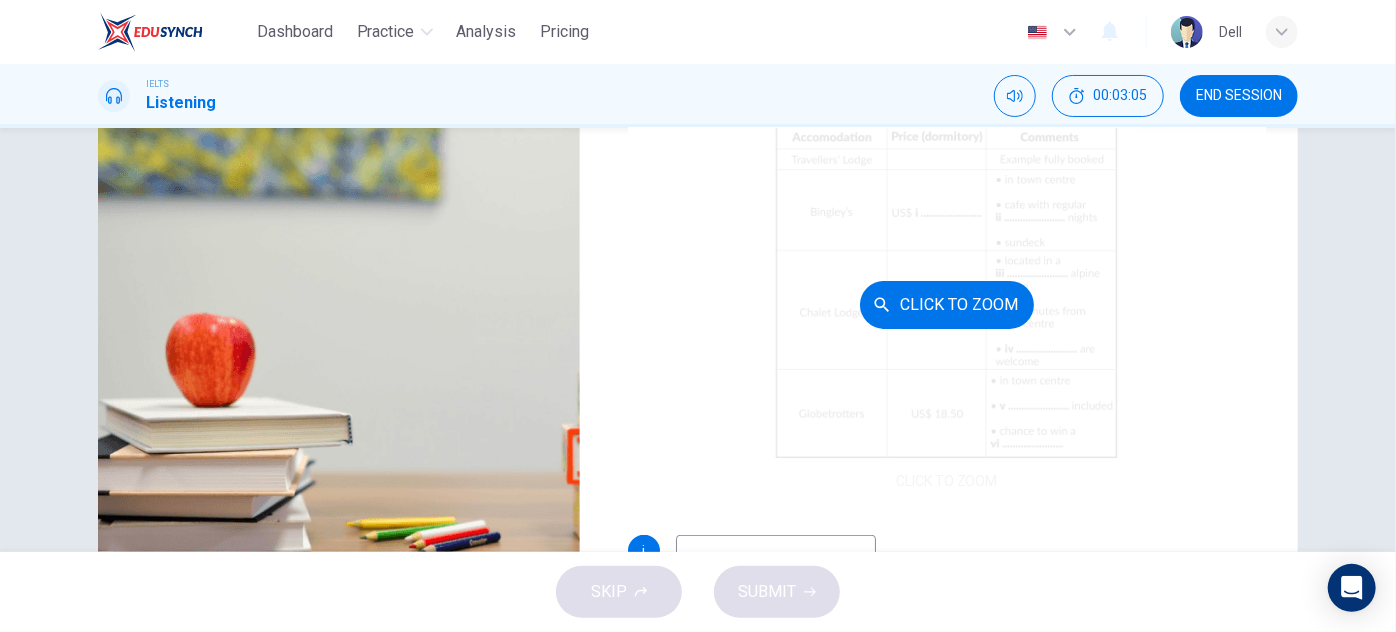 scroll, scrollTop: 272, scrollLeft: 0, axis: vertical 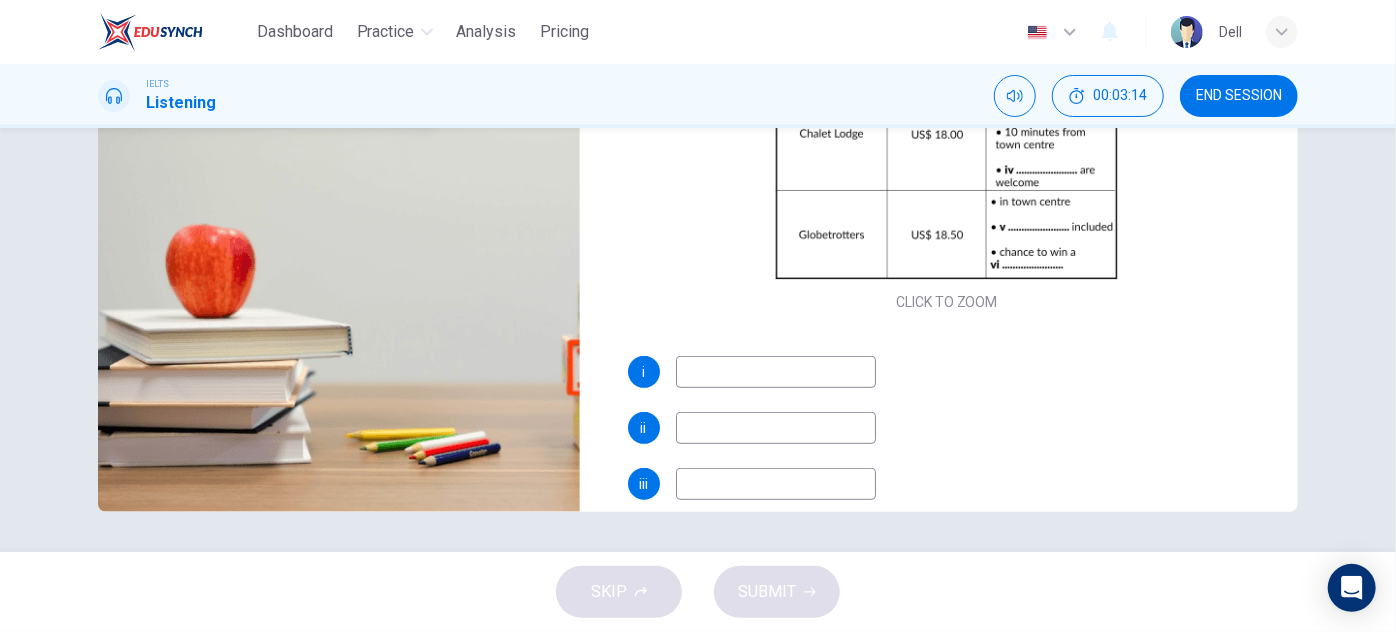 click at bounding box center (776, 372) 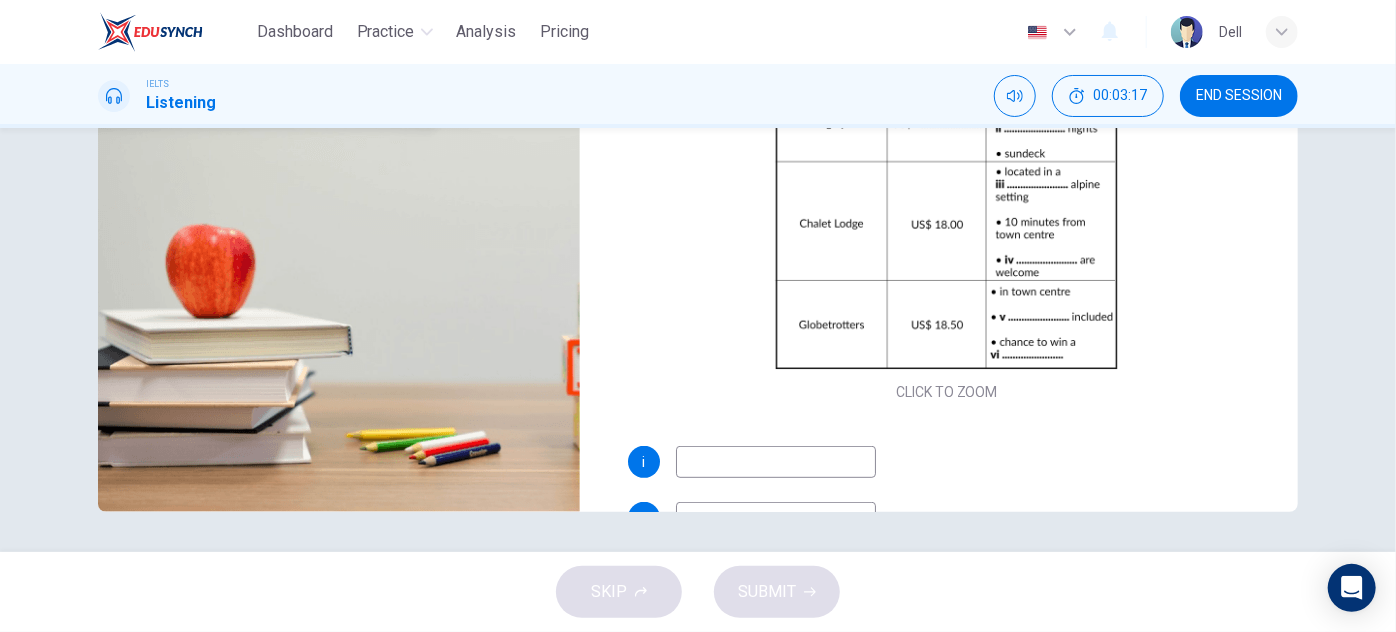 scroll, scrollTop: 0, scrollLeft: 0, axis: both 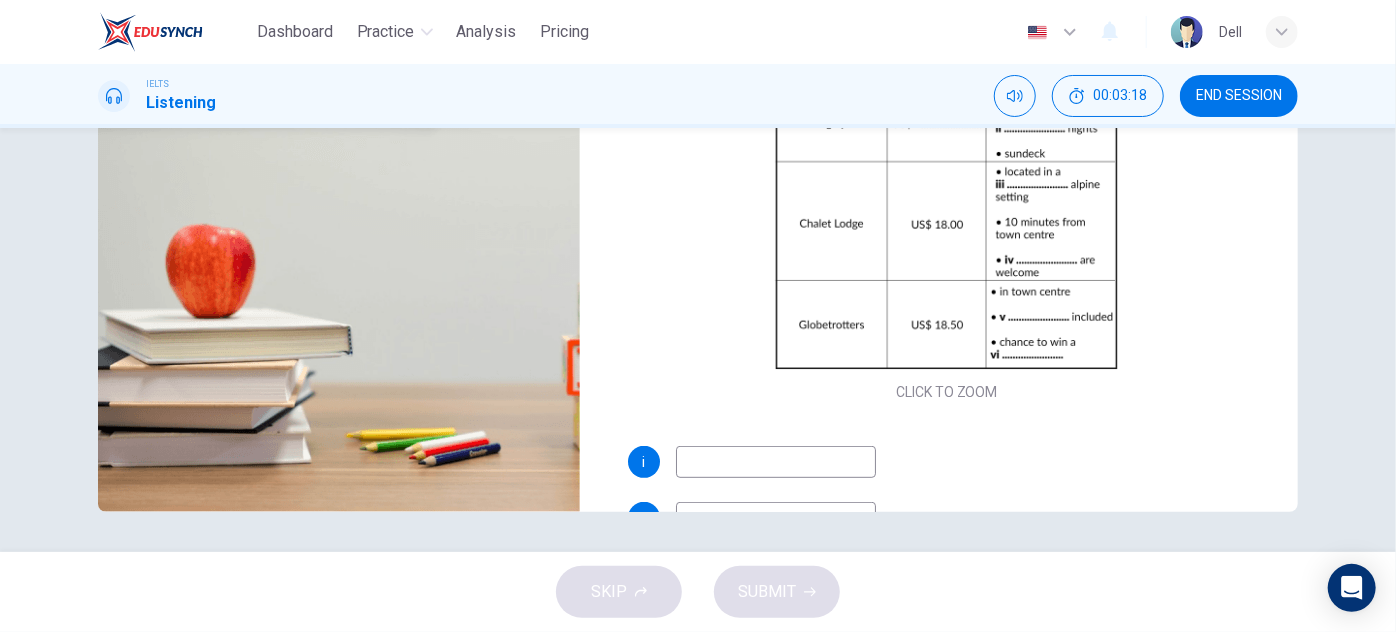click on "Questions 1 - 6 Complete the table below. Write  NO MORE THAN THREE WORDS AND/OR A NUMBER  for each answer. CLICK TO ZOOM Click to Zoom i ii iii iv v vi Holiday in Queenstown 01m 52s" at bounding box center (698, 340) 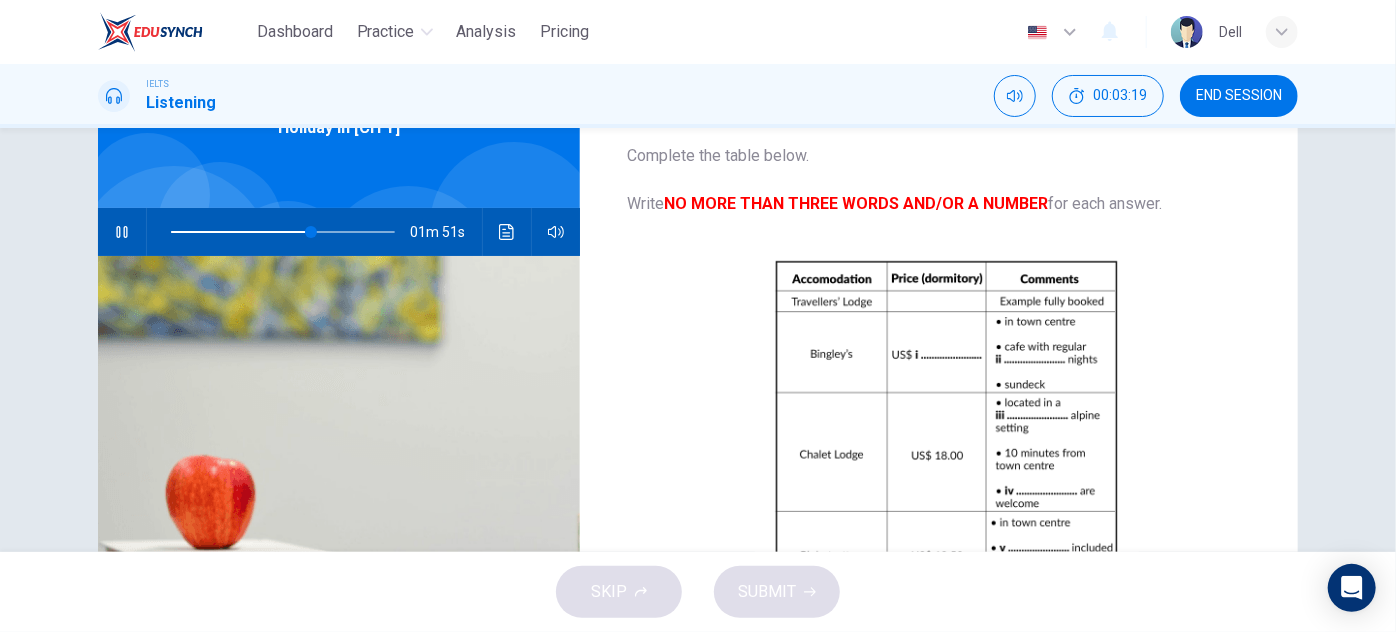 scroll, scrollTop: 78, scrollLeft: 0, axis: vertical 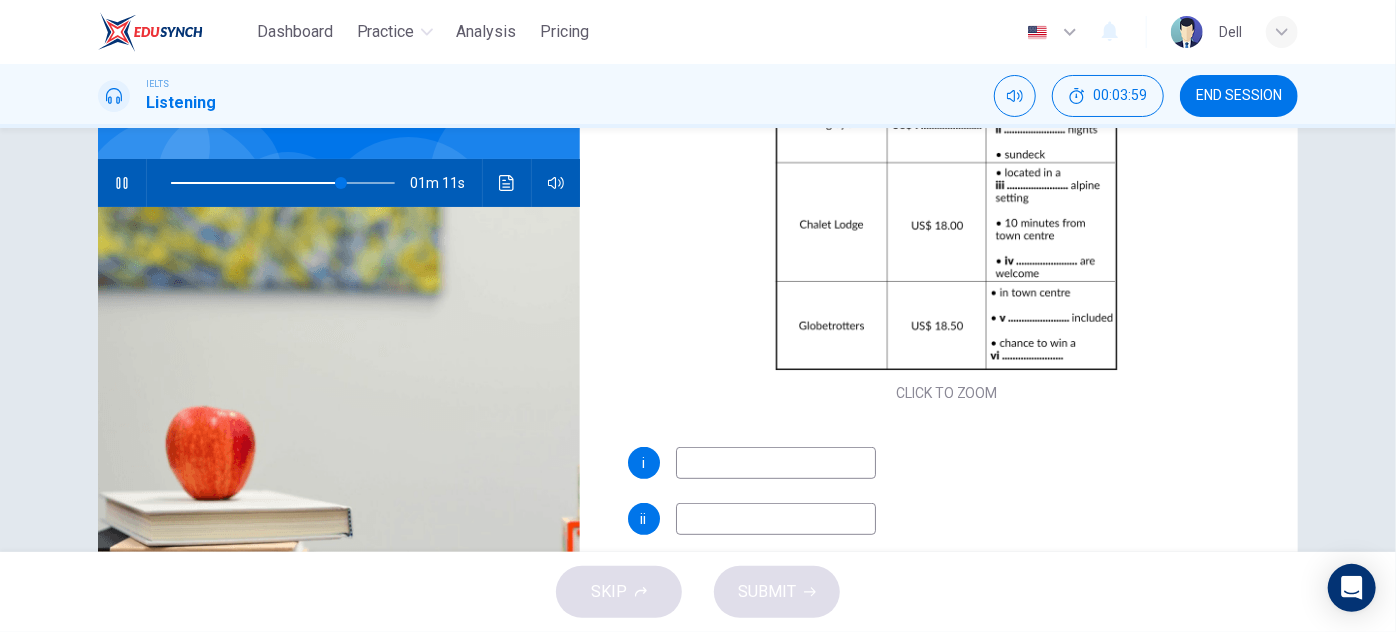 click 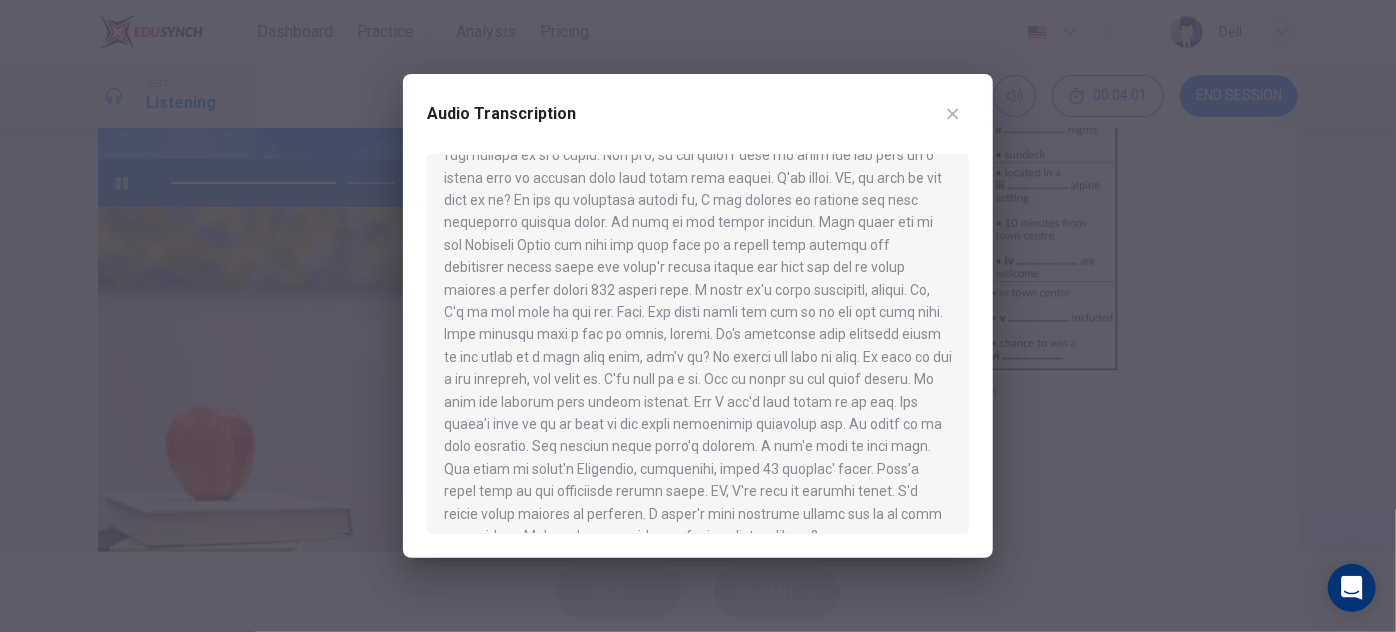 scroll, scrollTop: 795, scrollLeft: 0, axis: vertical 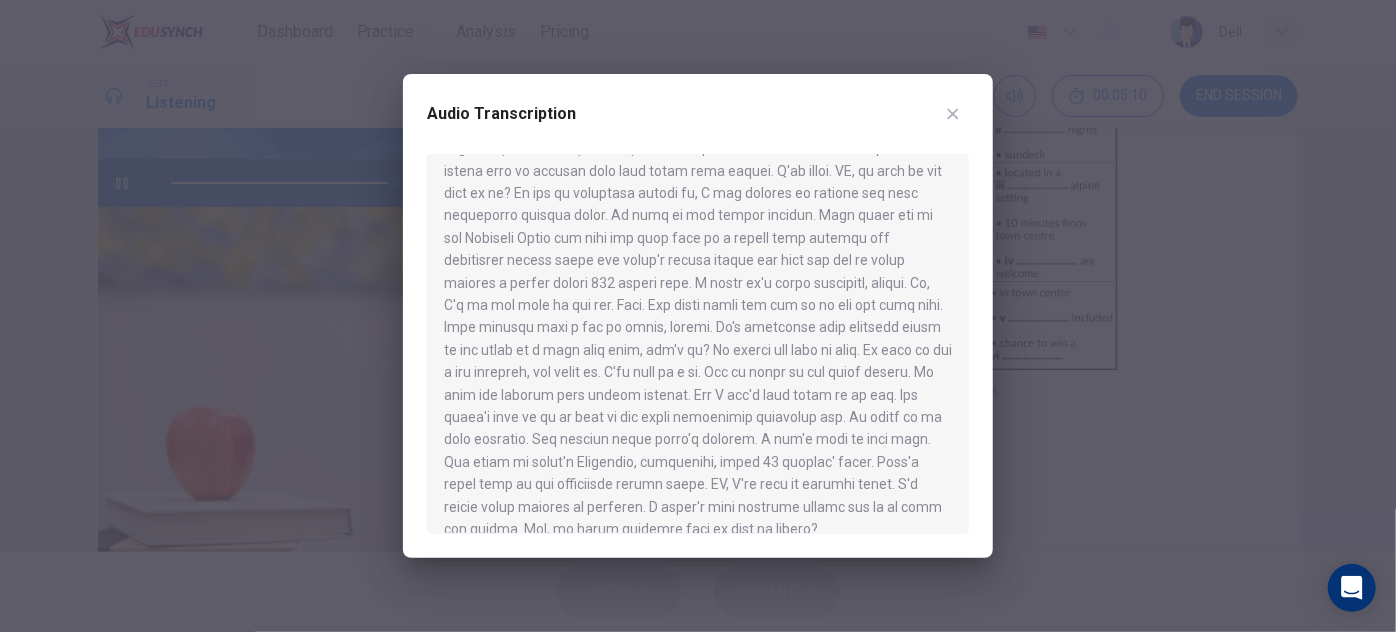 type on "0" 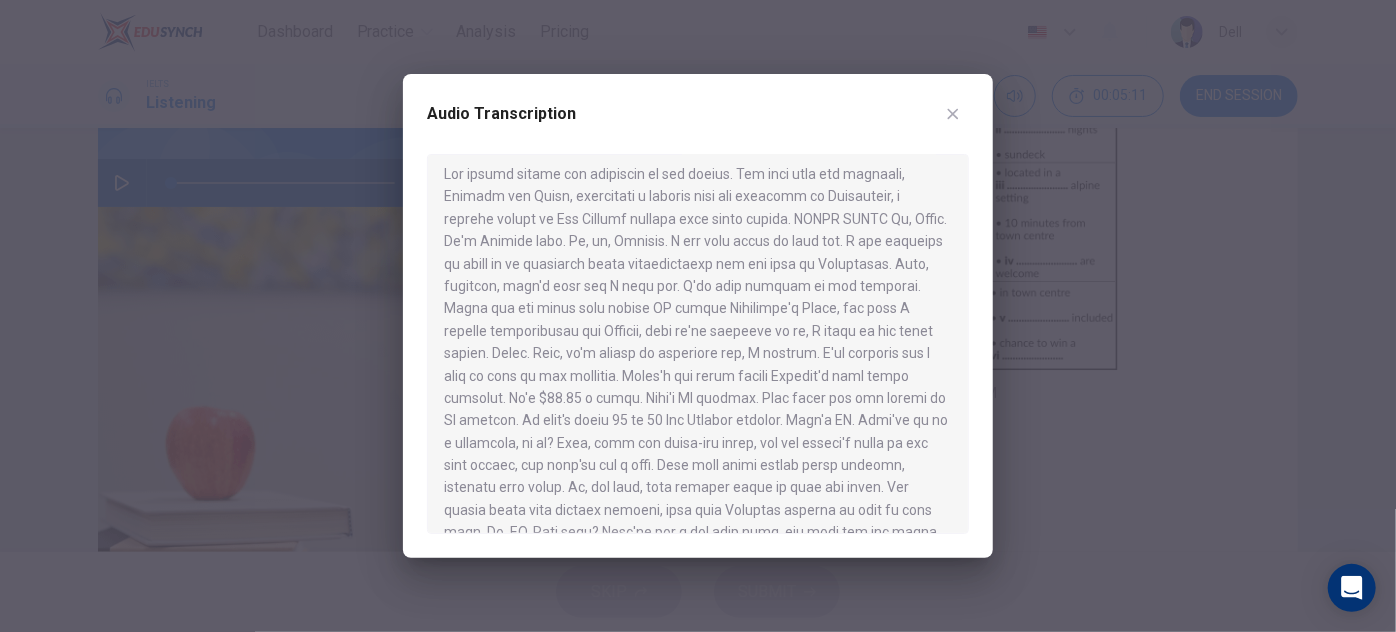 scroll, scrollTop: 0, scrollLeft: 0, axis: both 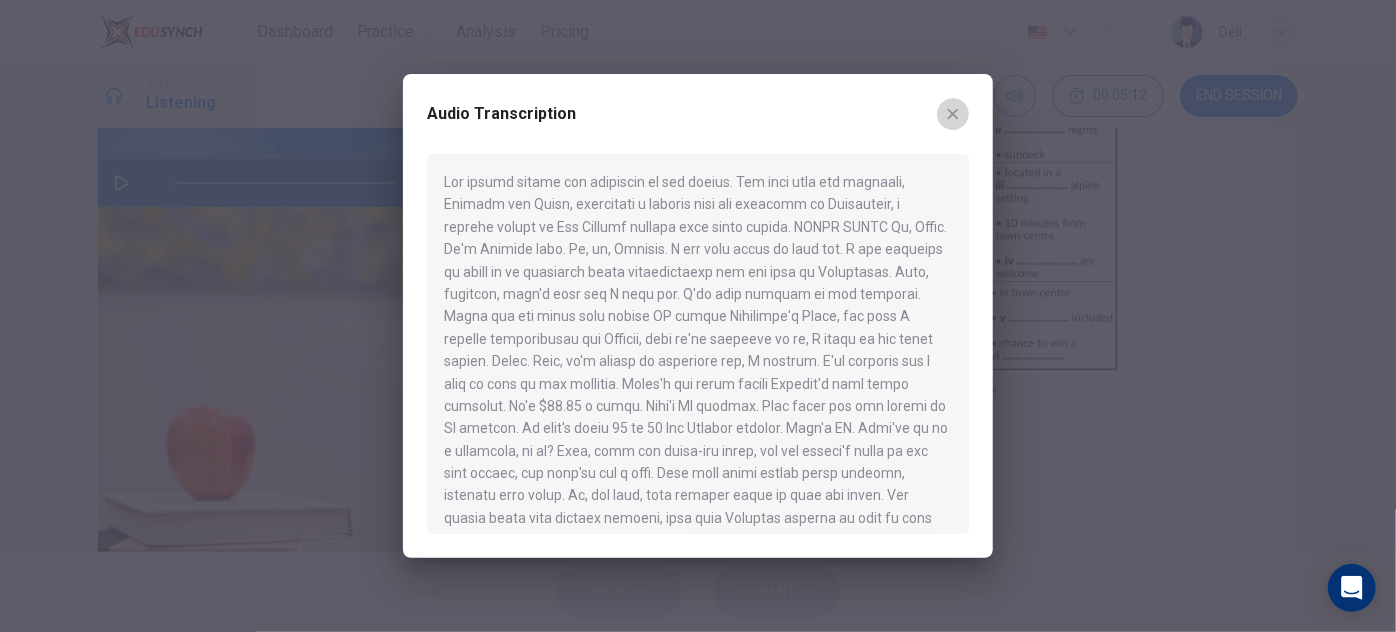 click 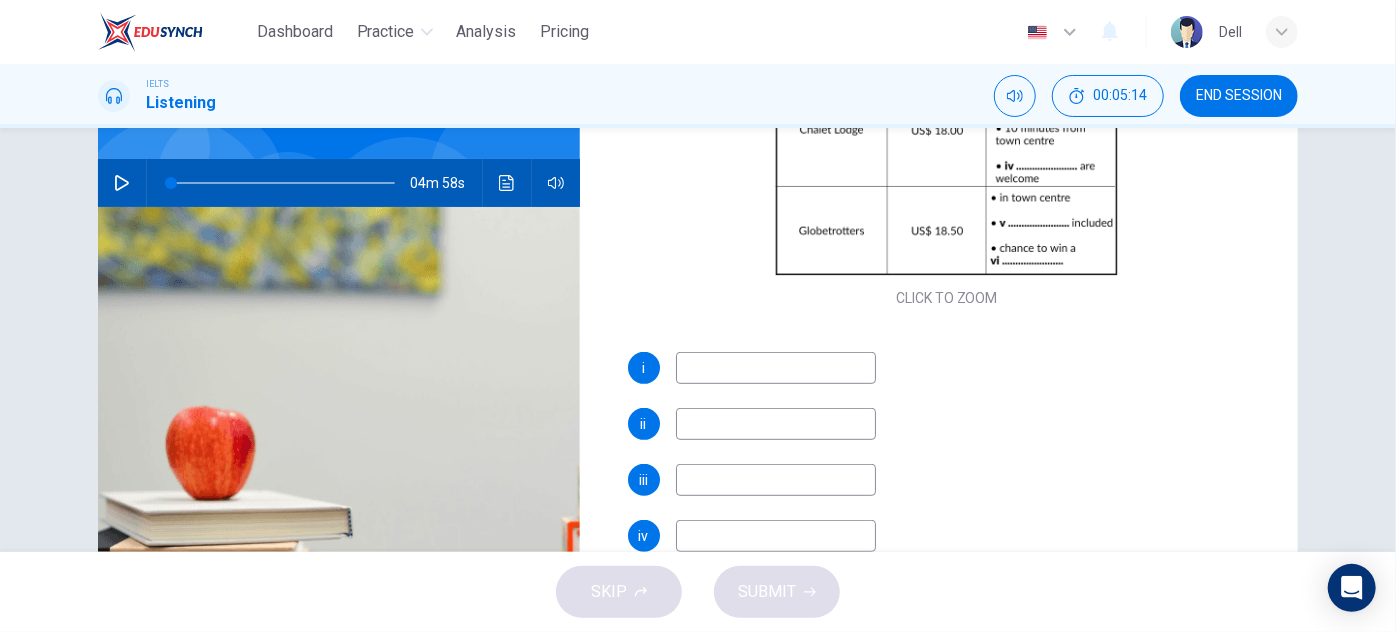 scroll, scrollTop: 285, scrollLeft: 0, axis: vertical 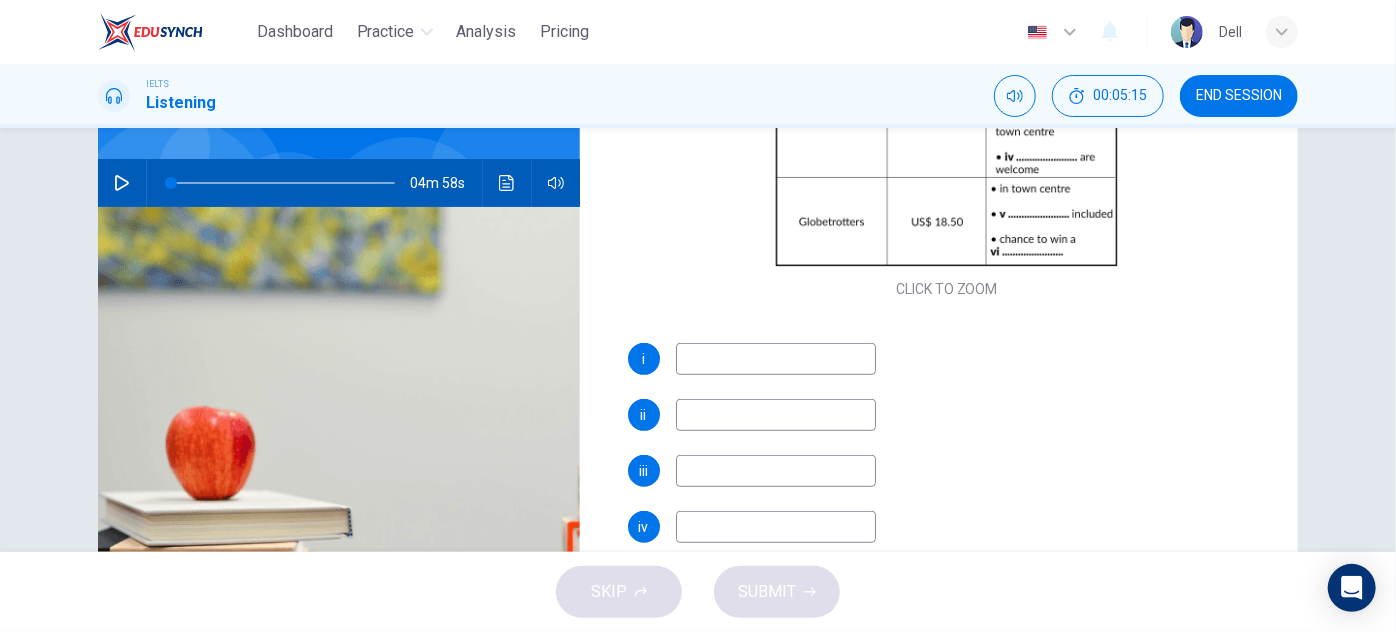 click on "SKIP SUBMIT" at bounding box center [698, 592] 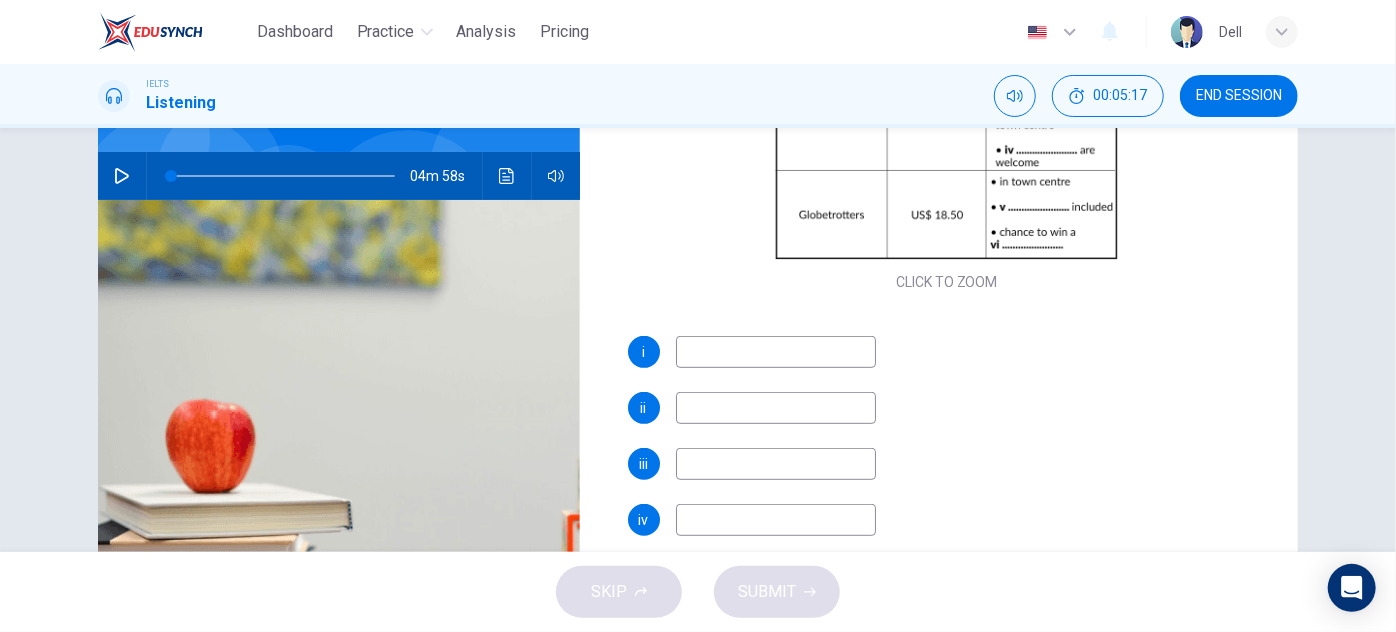scroll, scrollTop: 169, scrollLeft: 0, axis: vertical 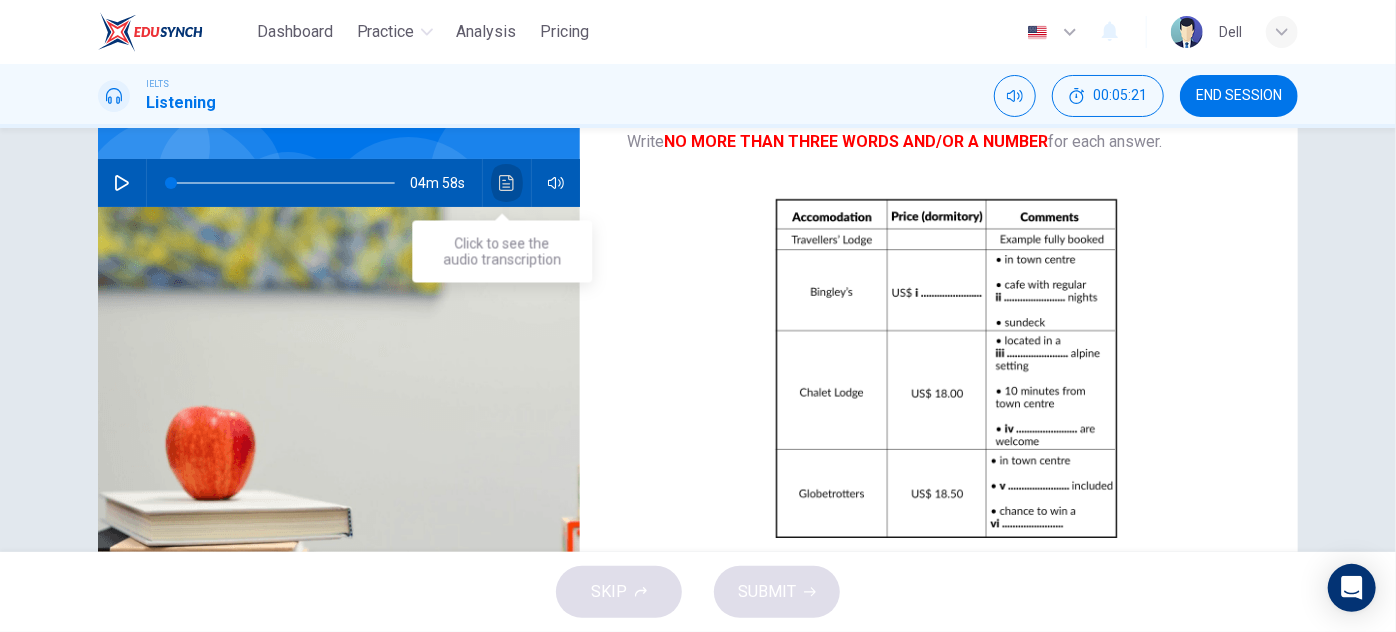 click 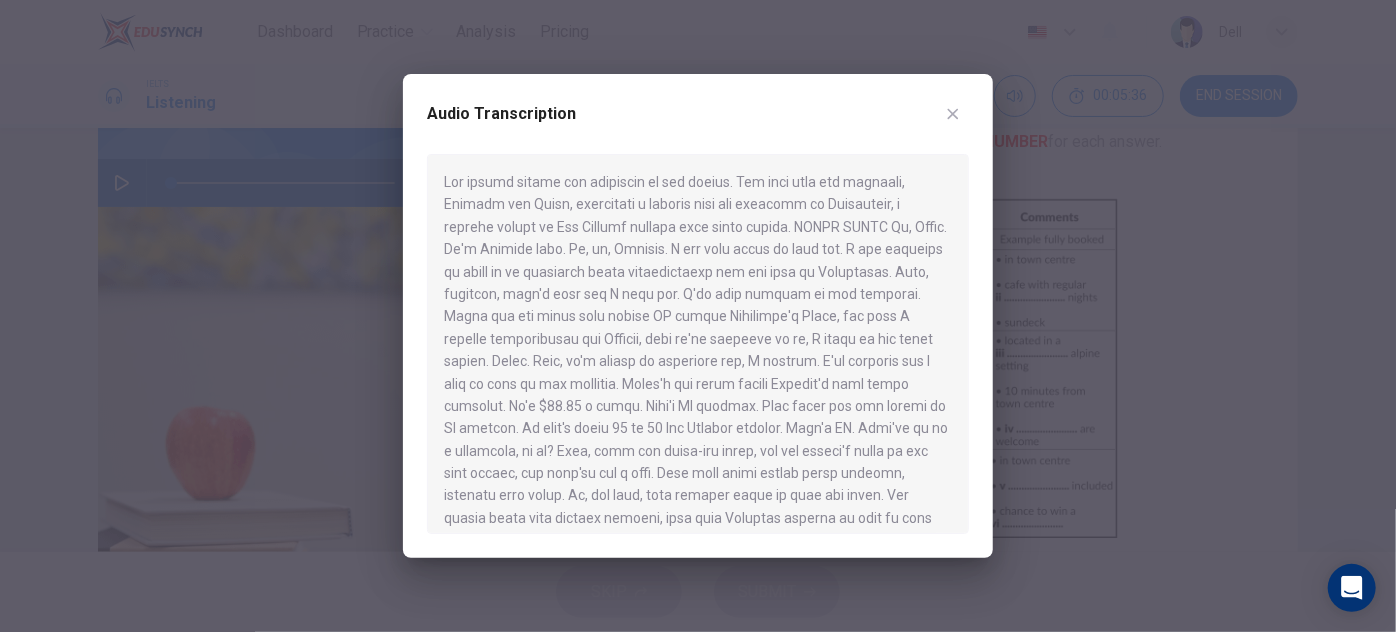 drag, startPoint x: 486, startPoint y: 401, endPoint x: 452, endPoint y: 403, distance: 34.058773 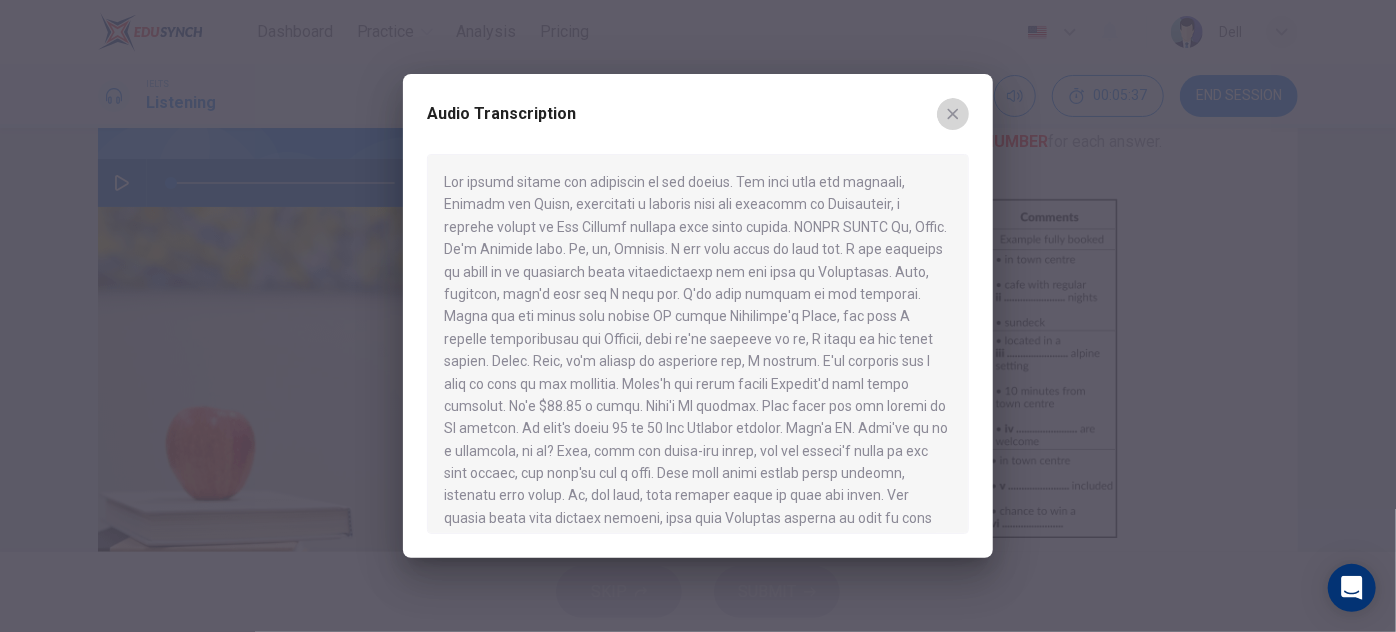 click at bounding box center [953, 114] 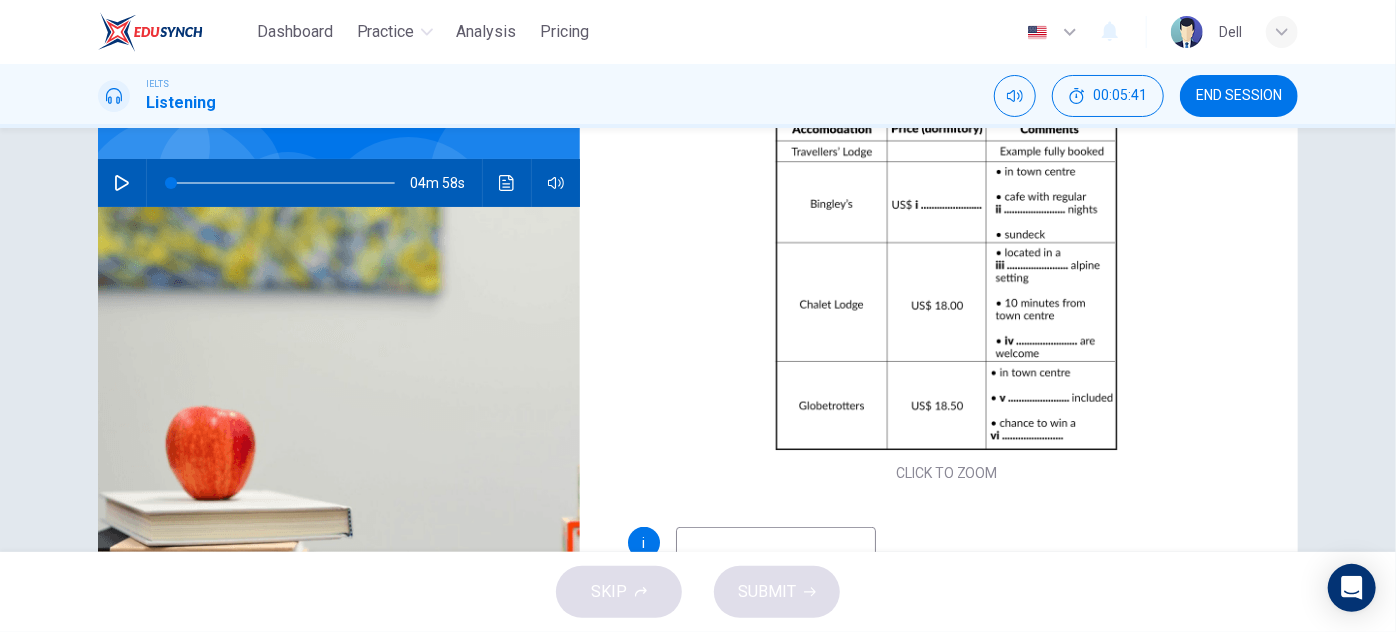scroll, scrollTop: 104, scrollLeft: 0, axis: vertical 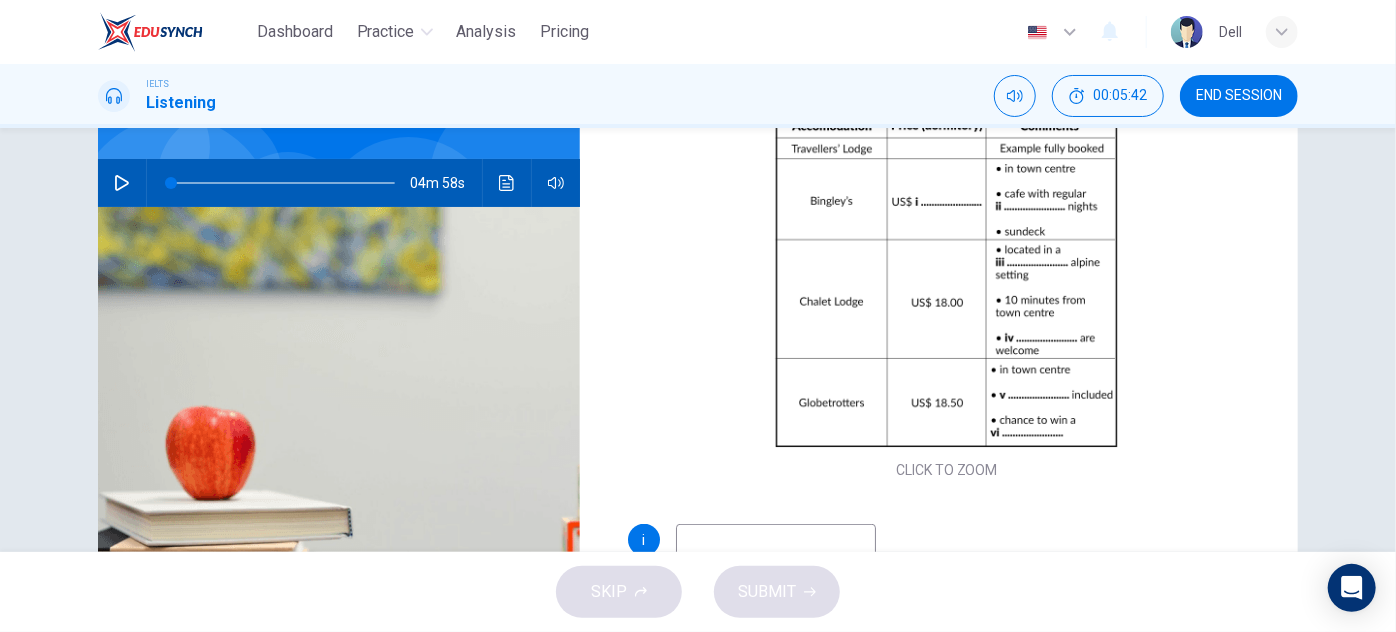 click at bounding box center (776, 540) 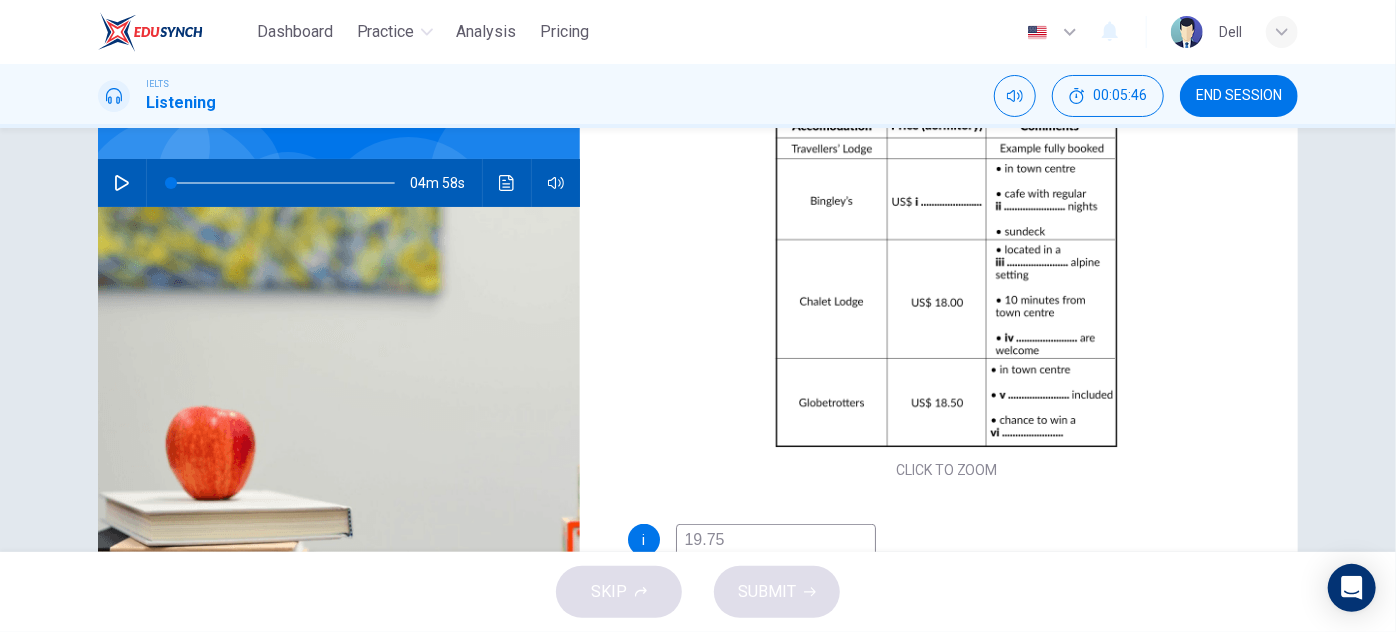 type on "19.75" 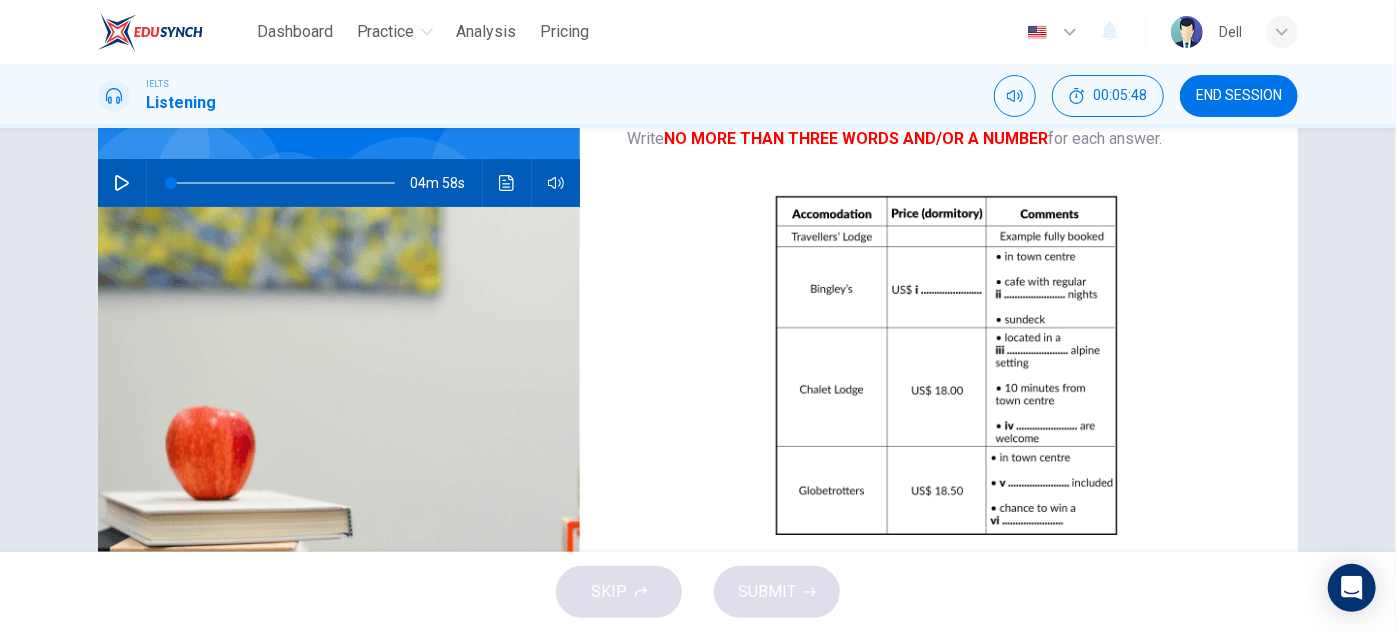 scroll, scrollTop: 13, scrollLeft: 0, axis: vertical 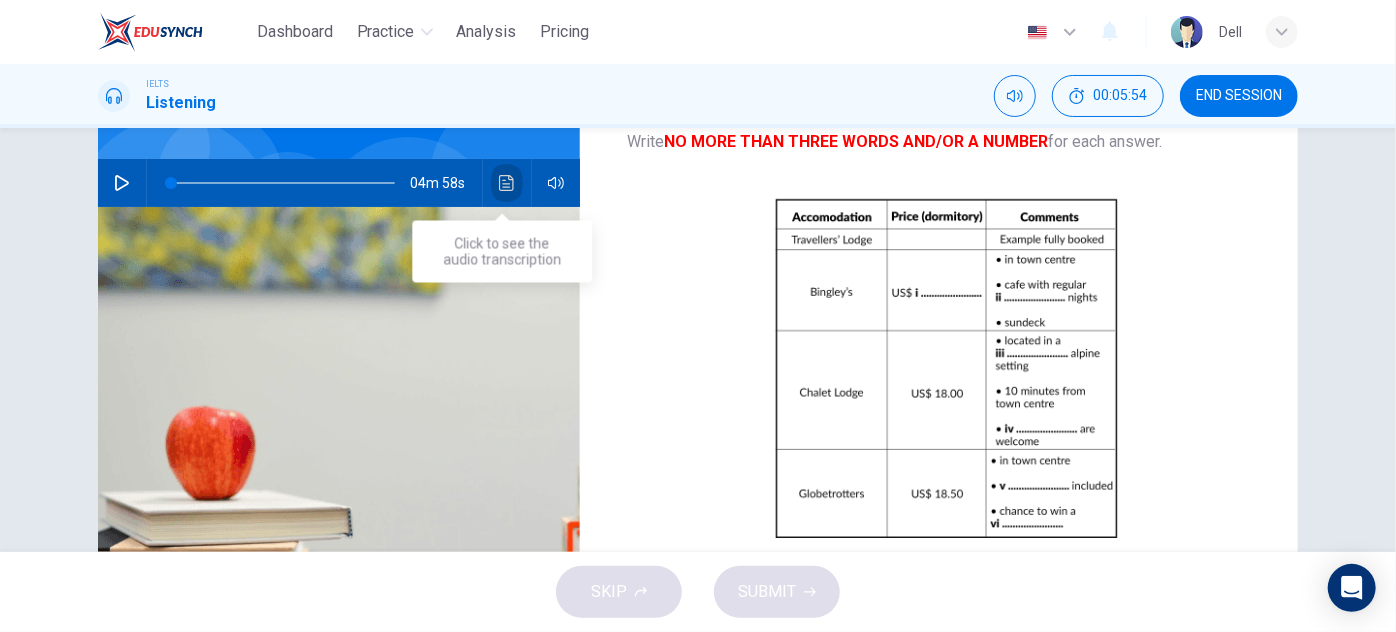 click at bounding box center (507, 183) 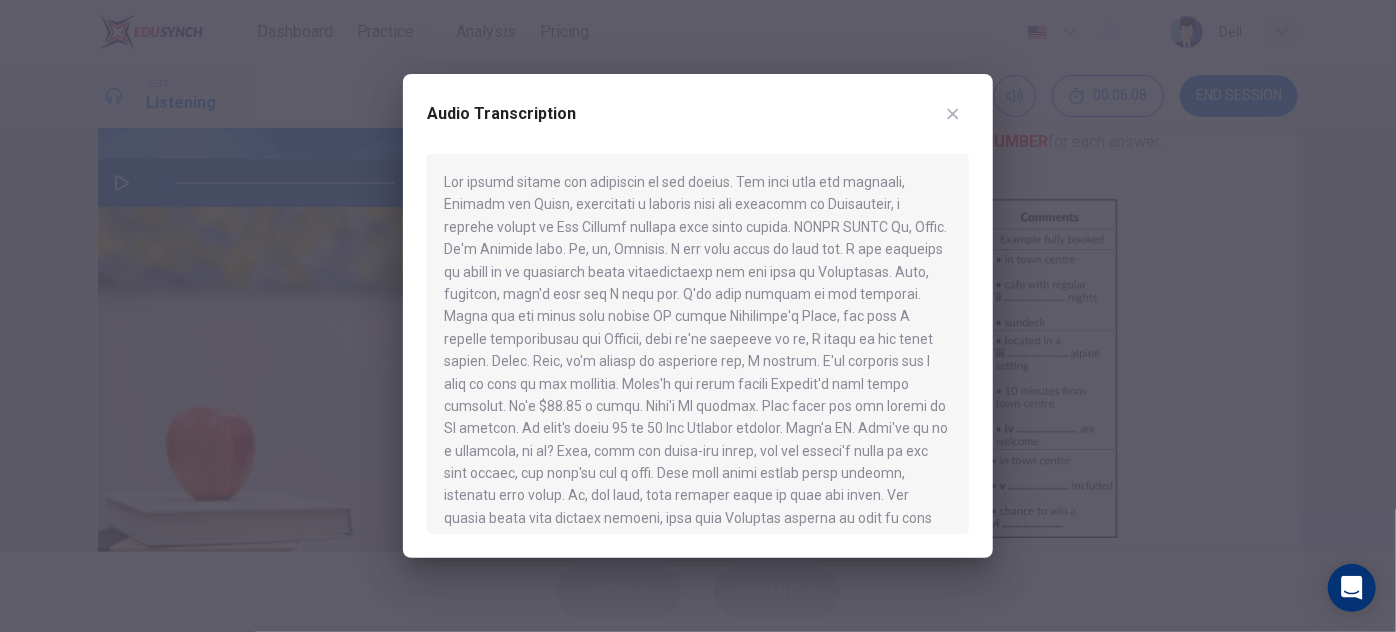 drag, startPoint x: 545, startPoint y: 455, endPoint x: 636, endPoint y: 452, distance: 91.04944 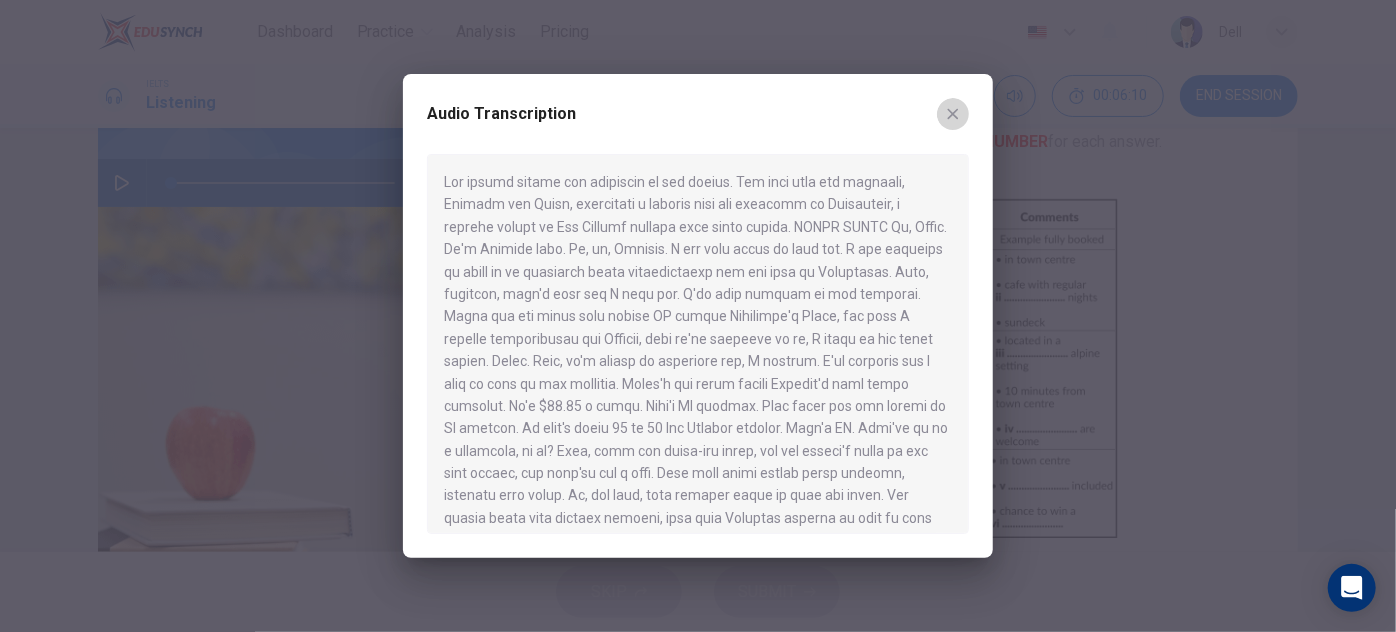 click 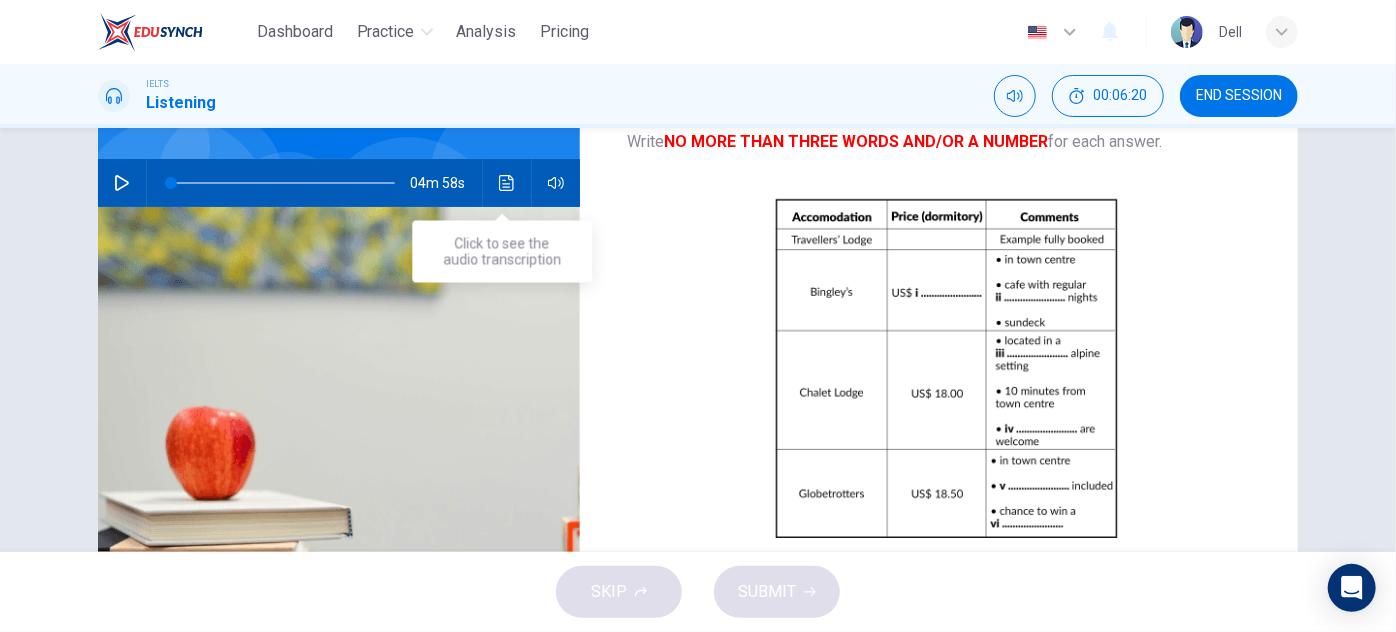 click 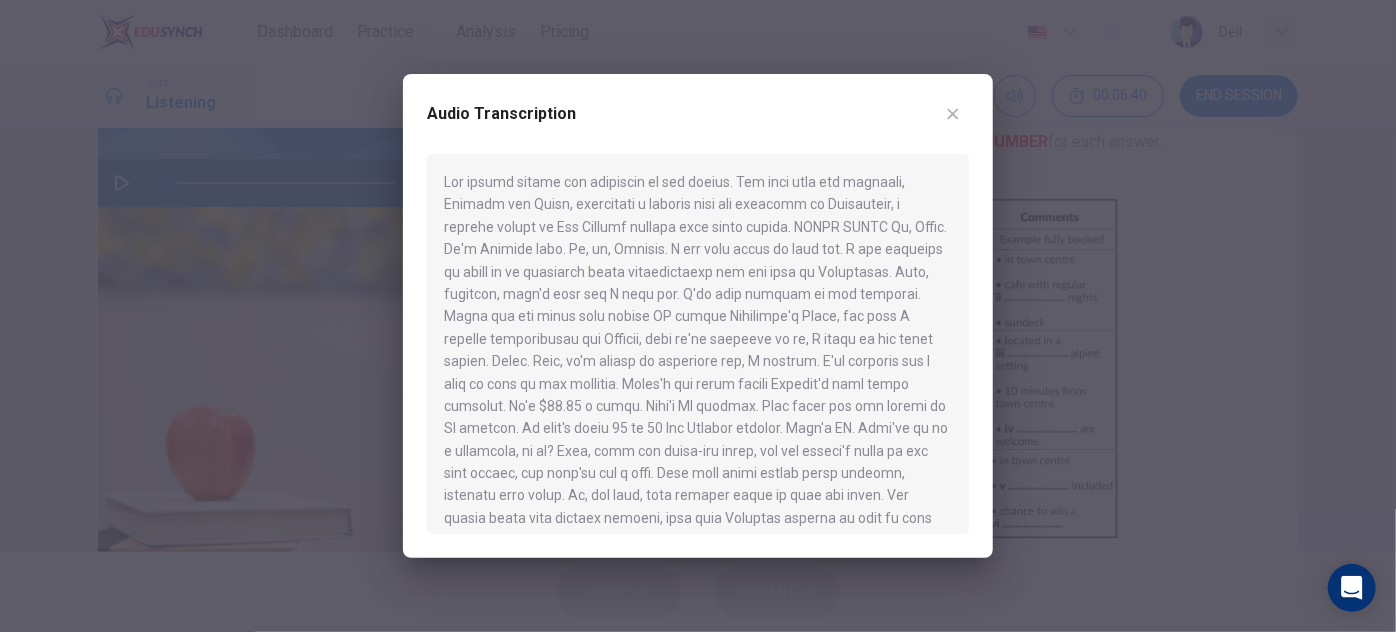 drag, startPoint x: 626, startPoint y: 474, endPoint x: 661, endPoint y: 471, distance: 35.128338 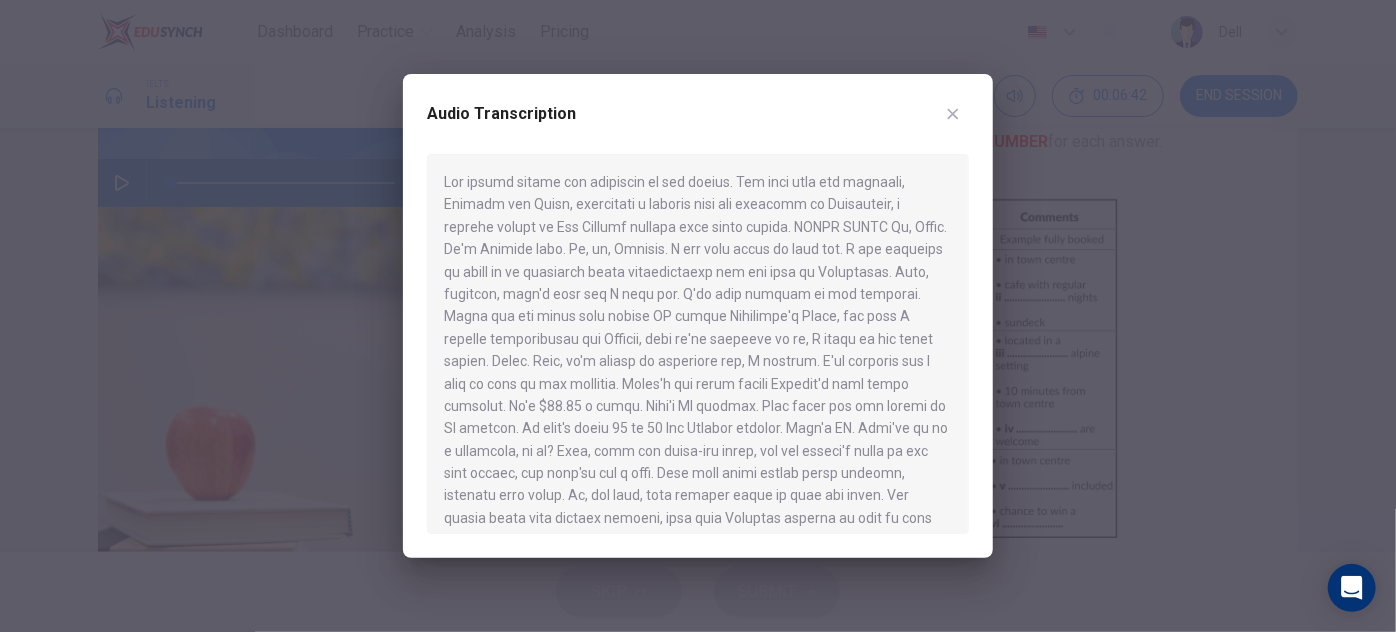 drag, startPoint x: 668, startPoint y: 471, endPoint x: 629, endPoint y: 471, distance: 39 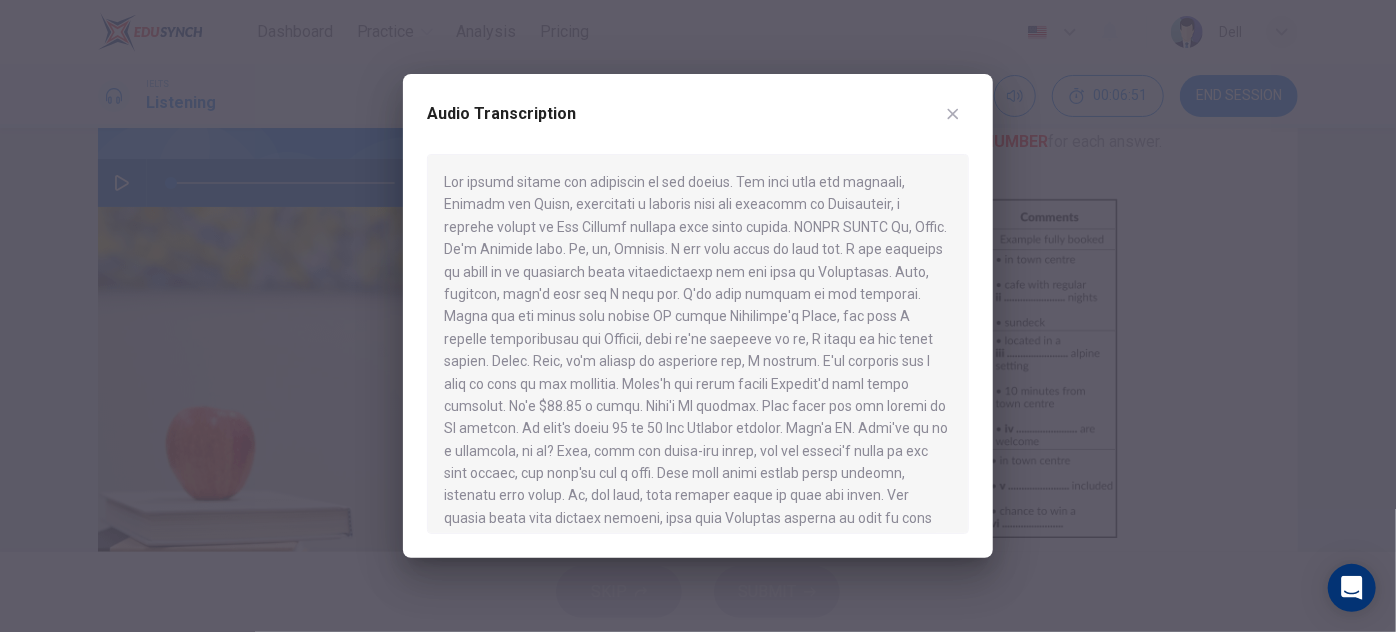 click at bounding box center (698, 316) 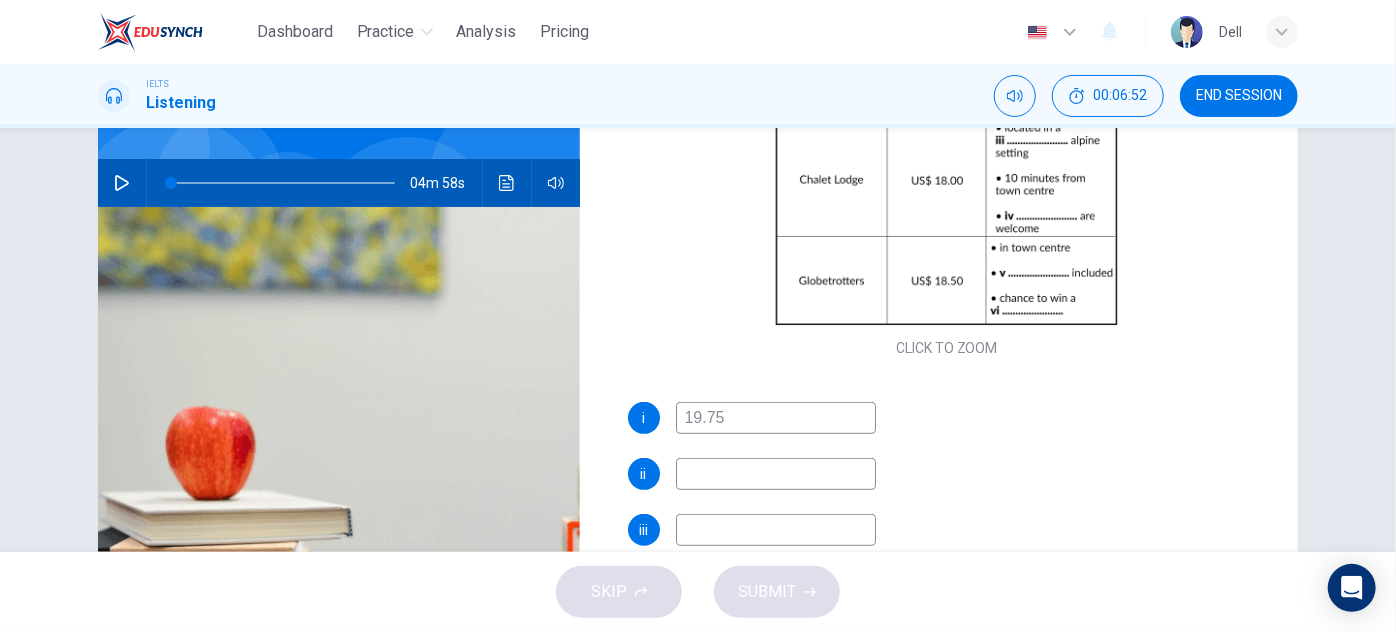 scroll, scrollTop: 285, scrollLeft: 0, axis: vertical 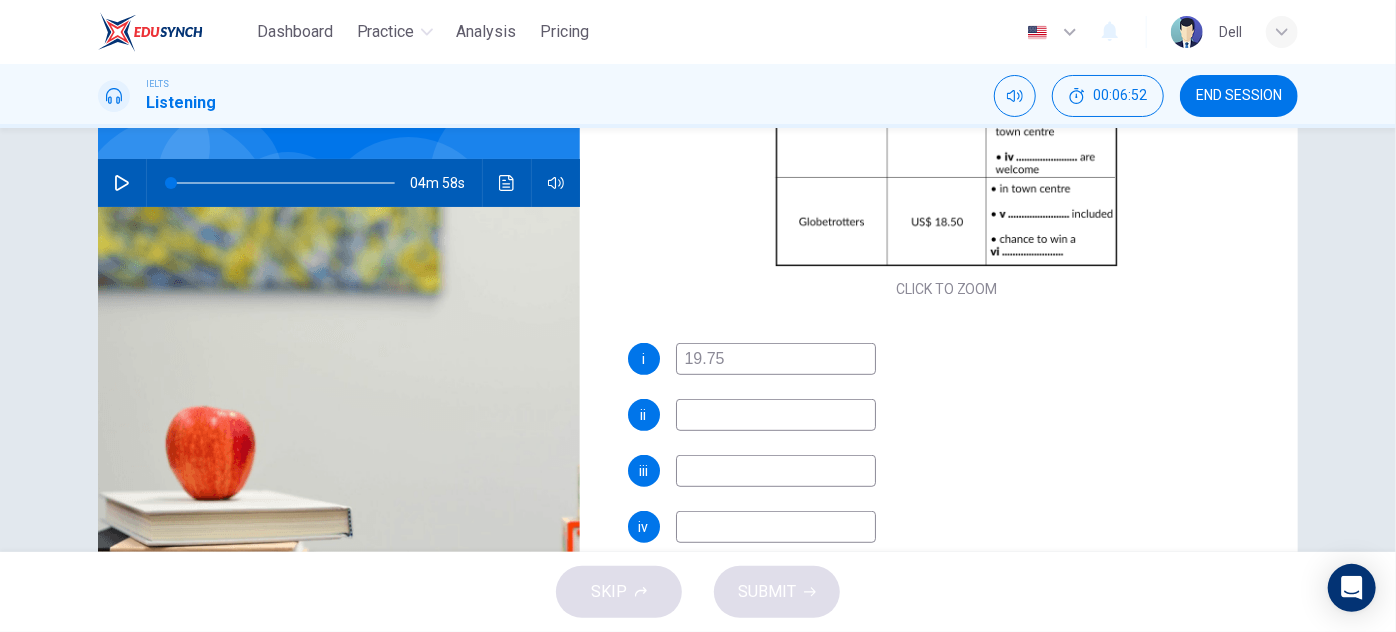 click at bounding box center (776, 415) 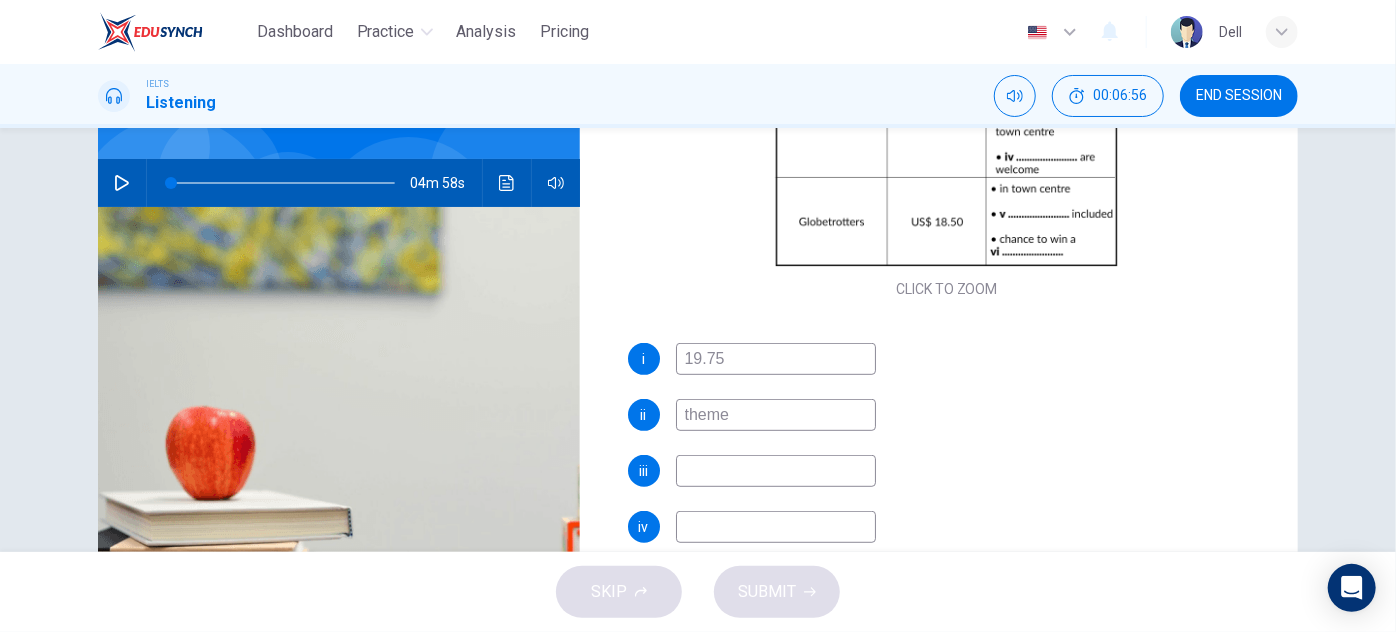 type on "theme" 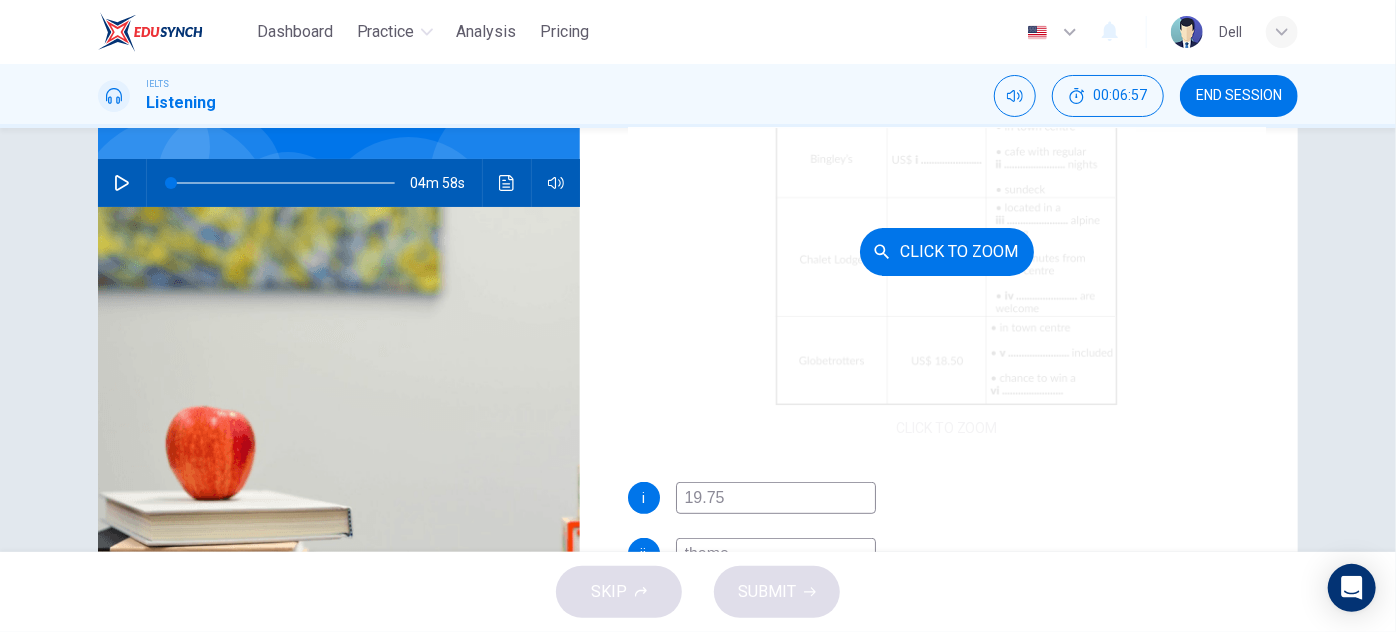 scroll, scrollTop: 104, scrollLeft: 0, axis: vertical 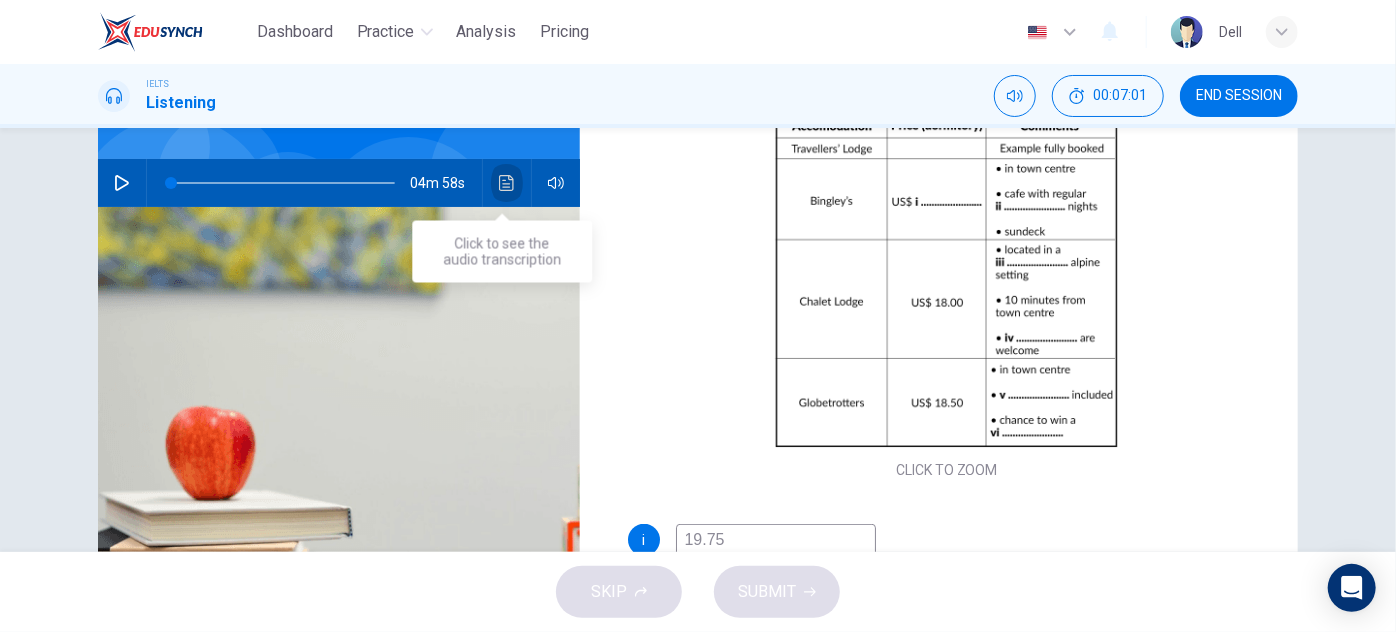 click at bounding box center (507, 183) 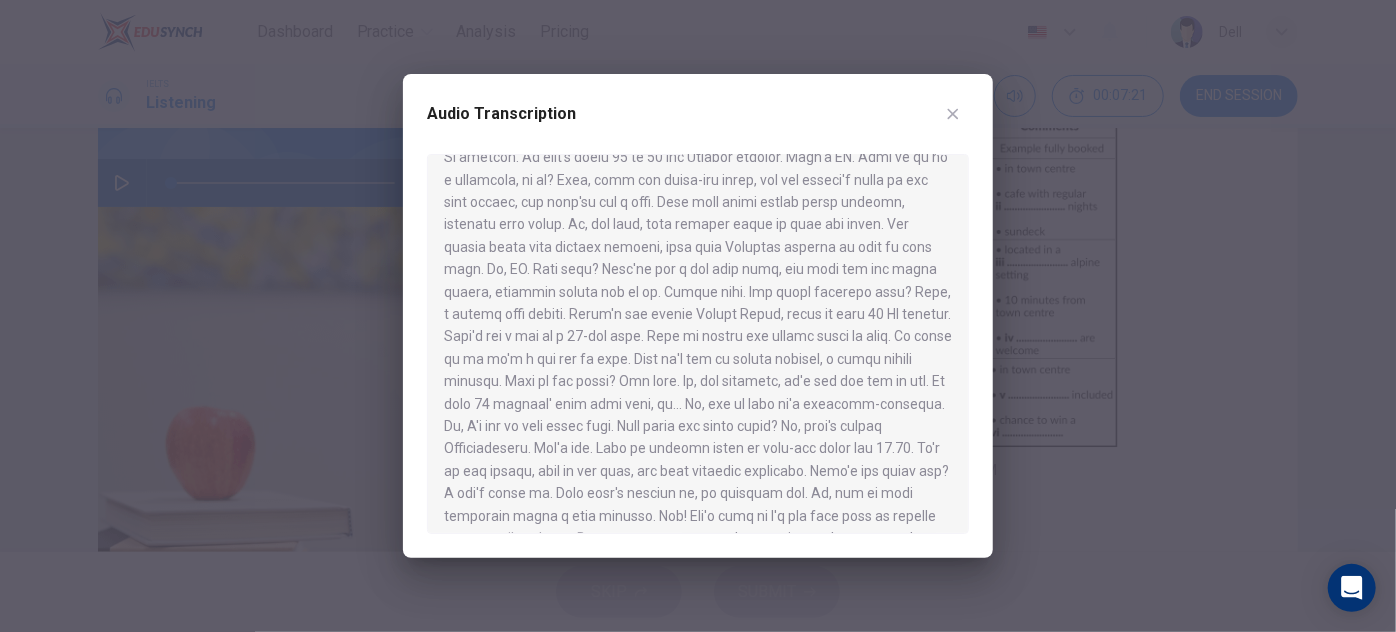 scroll, scrollTop: 272, scrollLeft: 0, axis: vertical 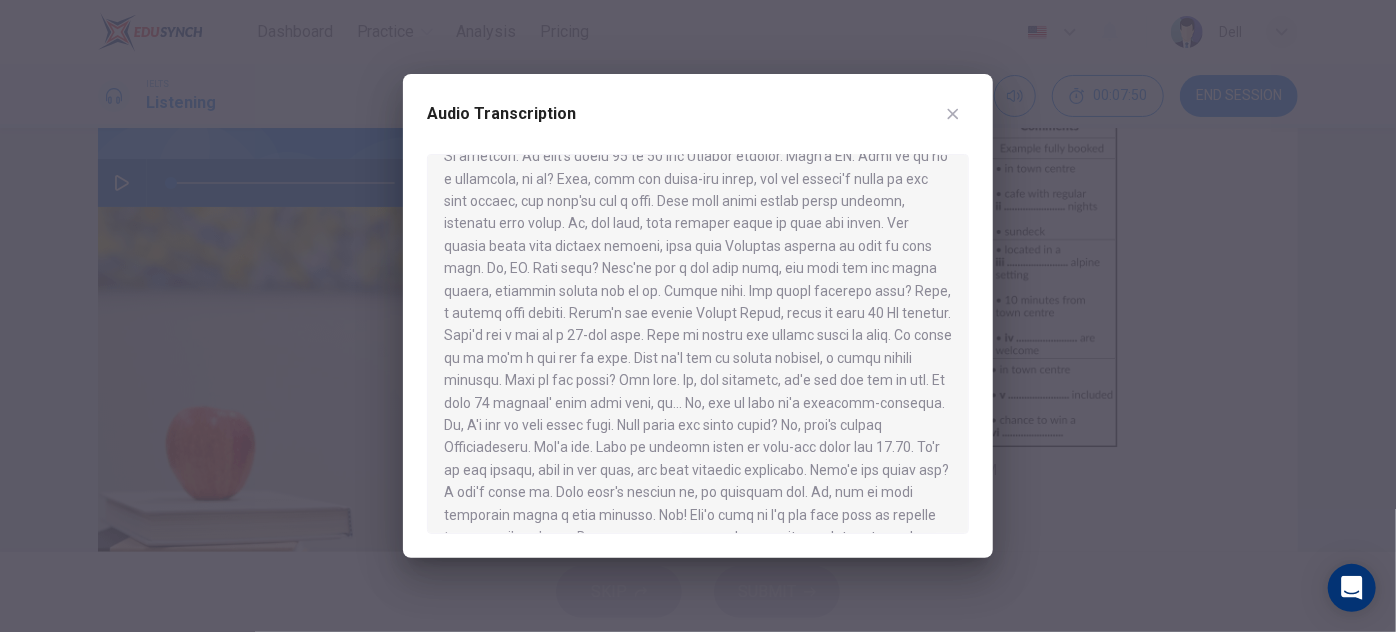 click at bounding box center [698, 316] 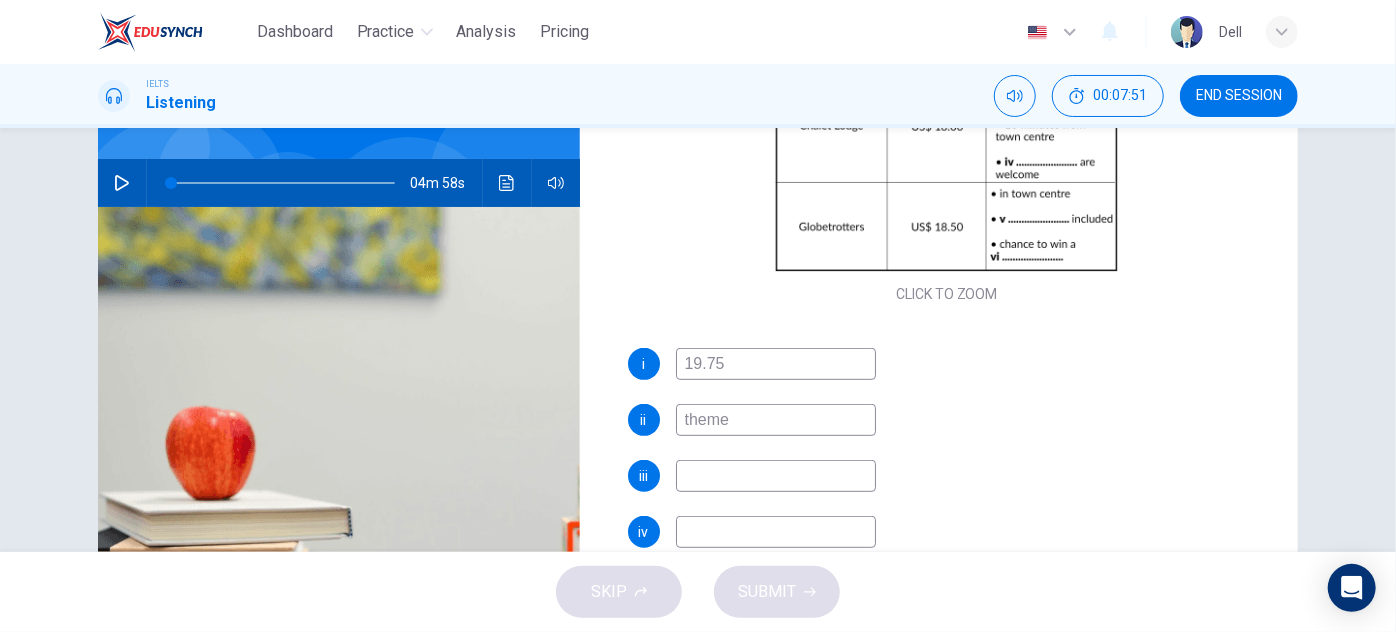 scroll, scrollTop: 285, scrollLeft: 0, axis: vertical 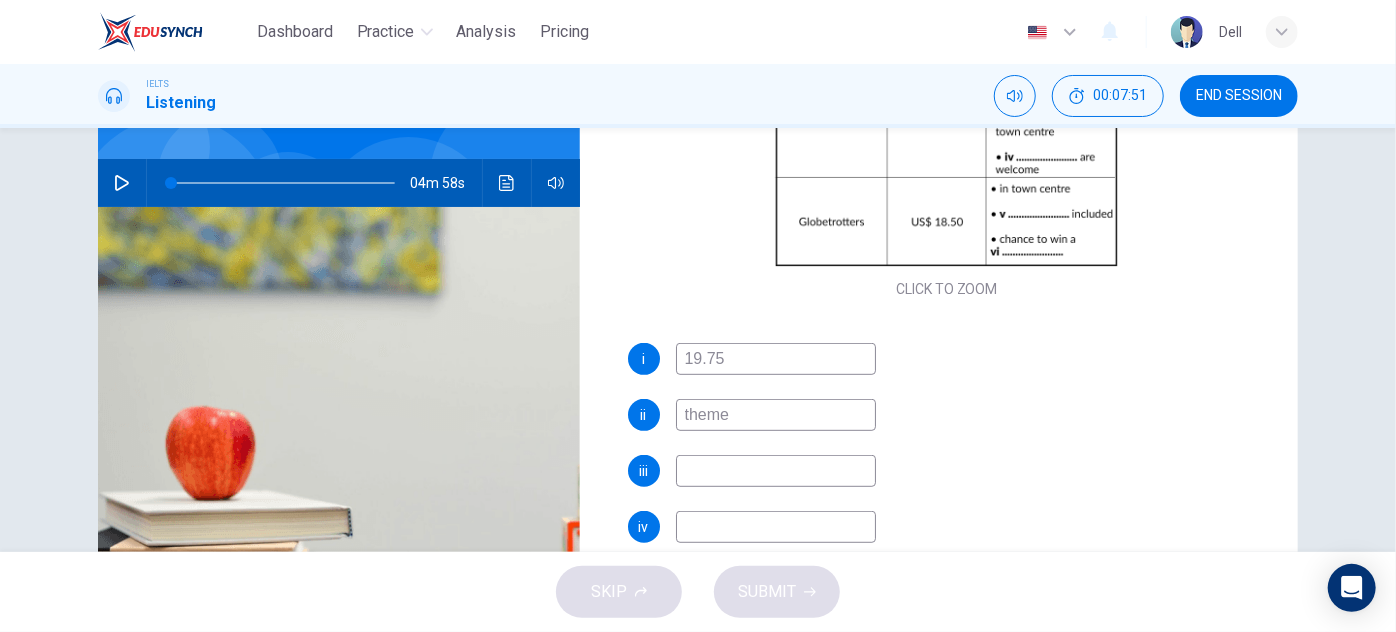 click at bounding box center (776, 471) 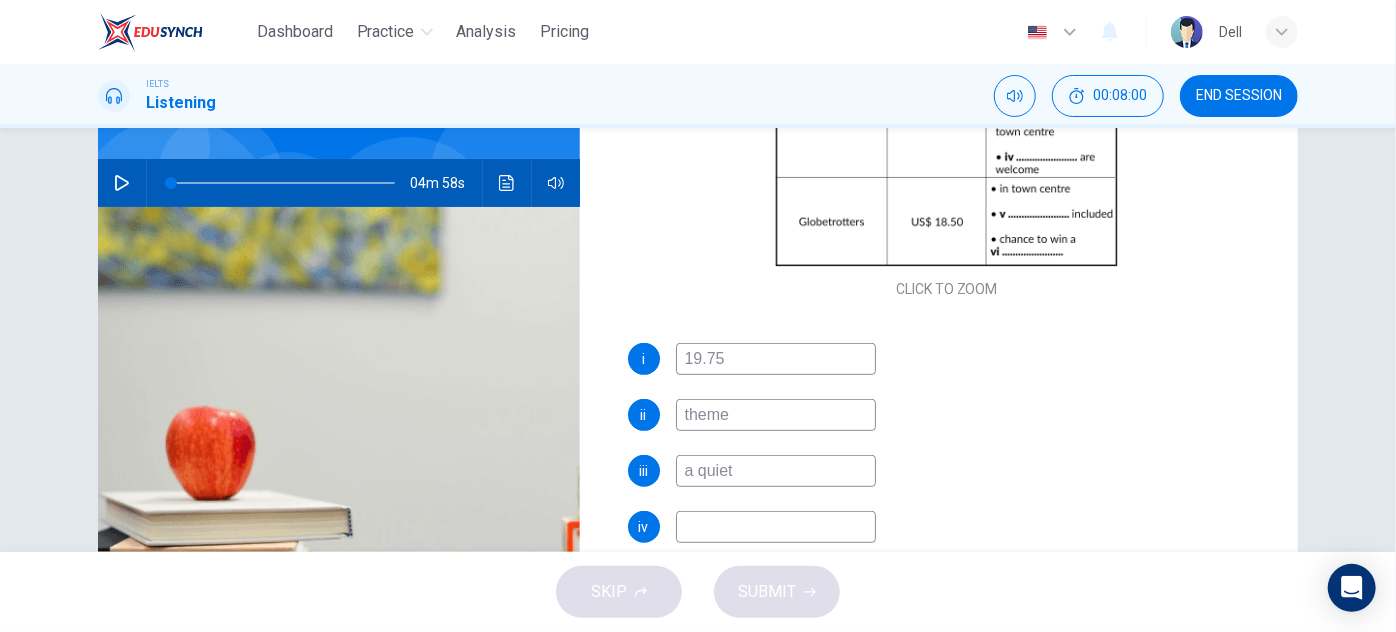 type on "a quiet" 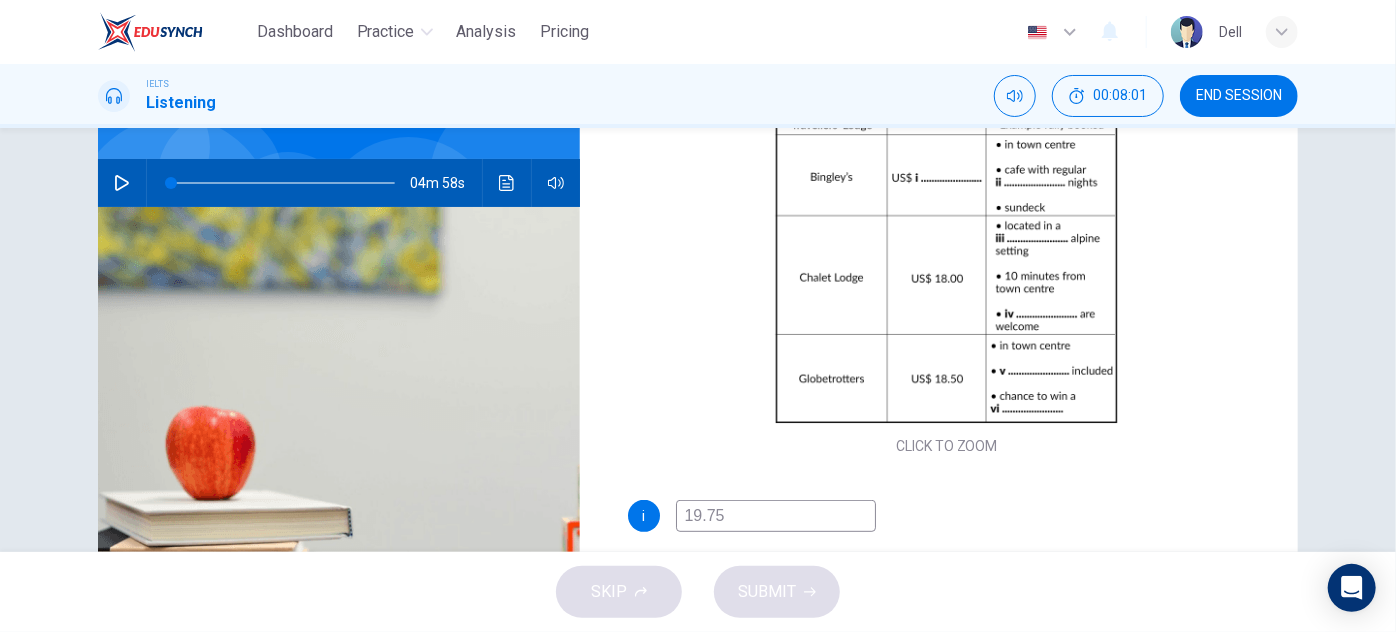 scroll, scrollTop: 104, scrollLeft: 0, axis: vertical 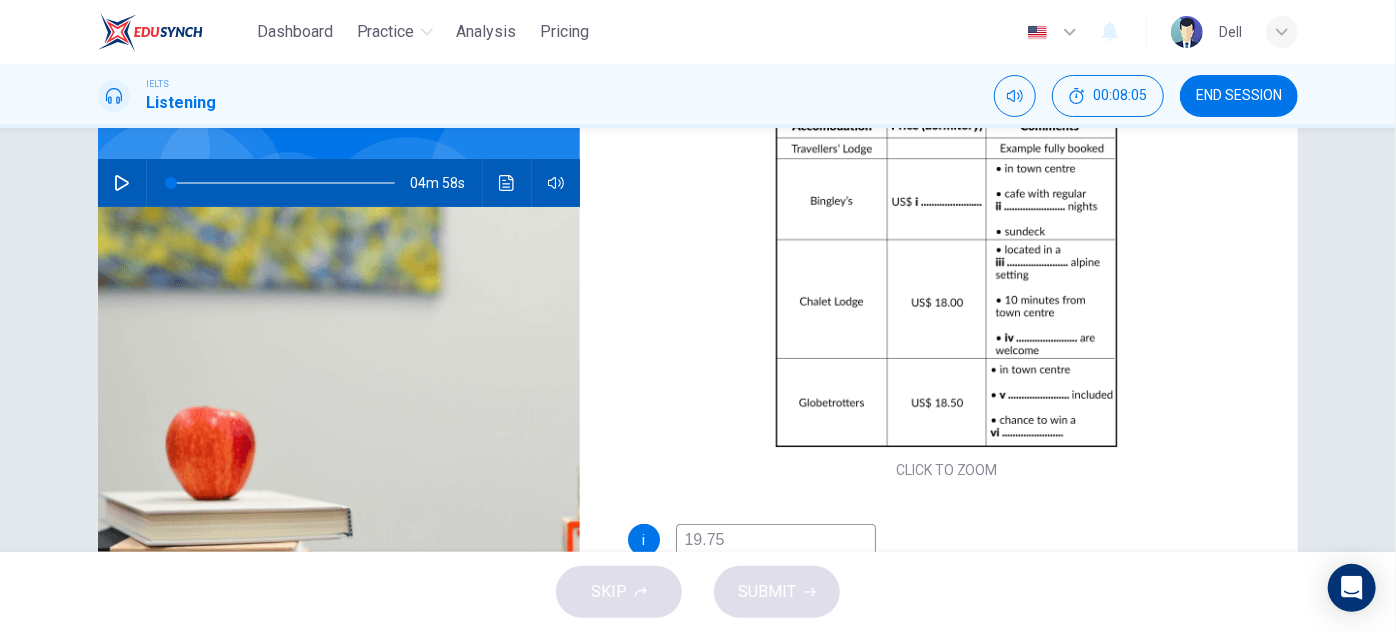 click 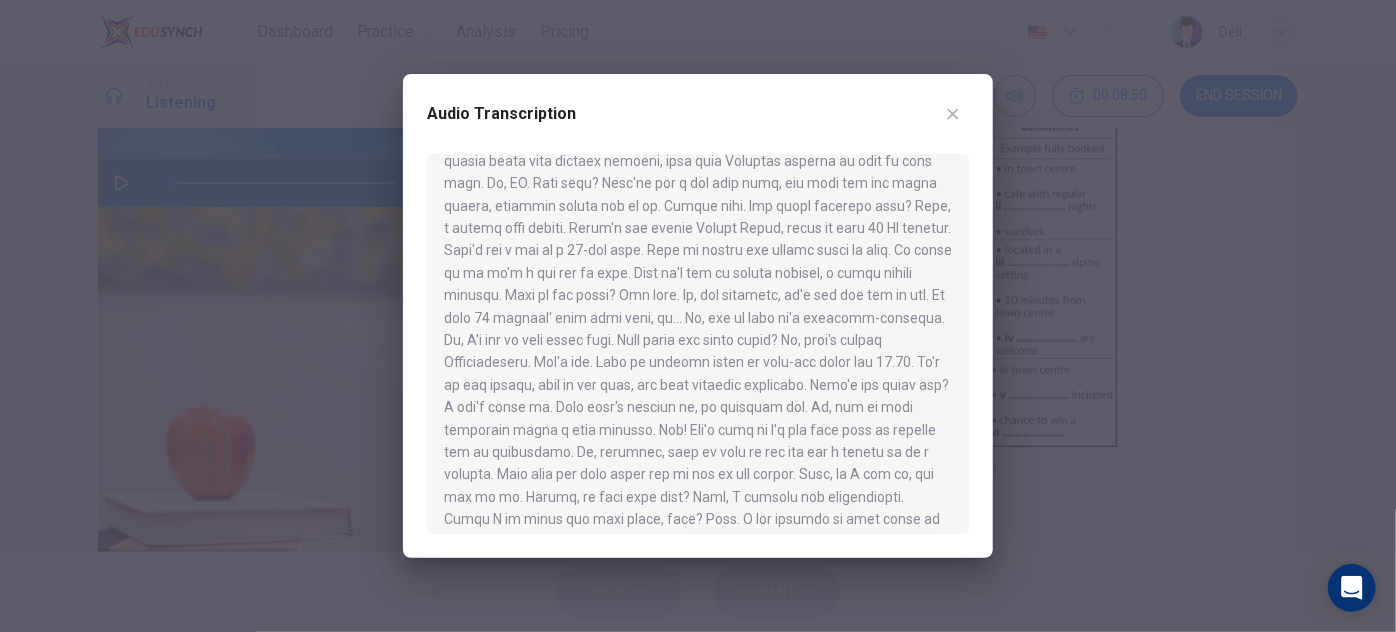 scroll, scrollTop: 363, scrollLeft: 0, axis: vertical 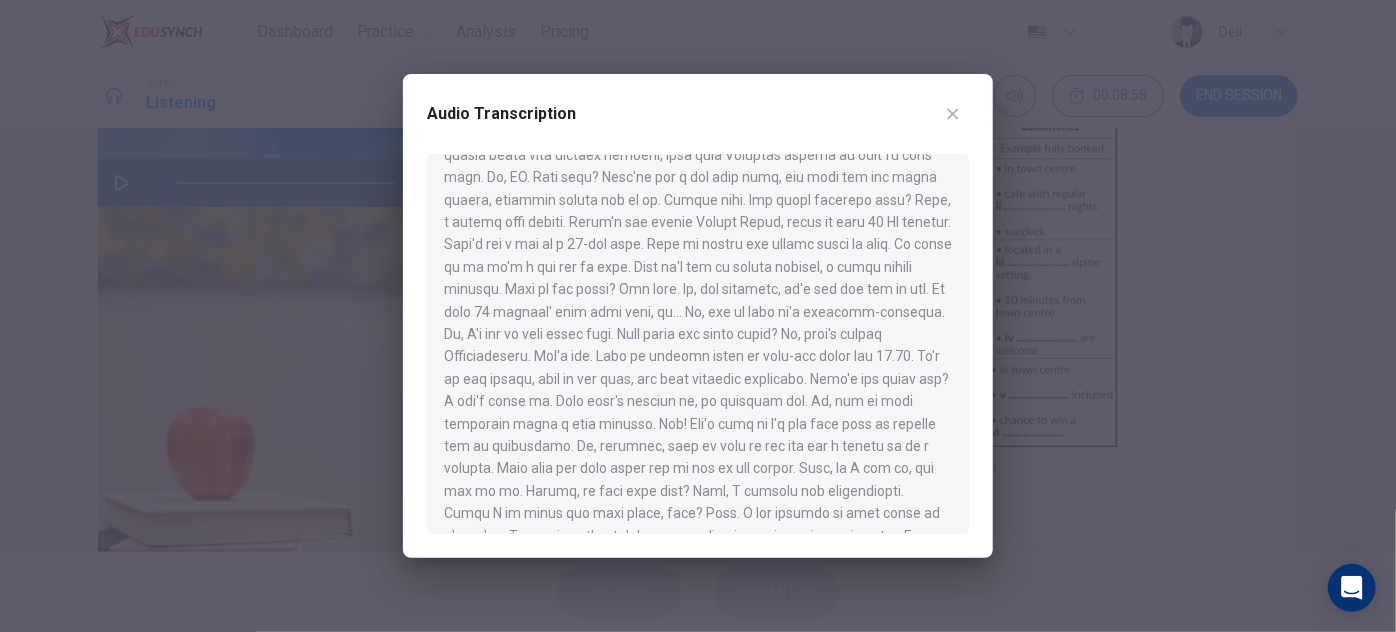 drag, startPoint x: 852, startPoint y: 102, endPoint x: 911, endPoint y: 207, distance: 120.44086 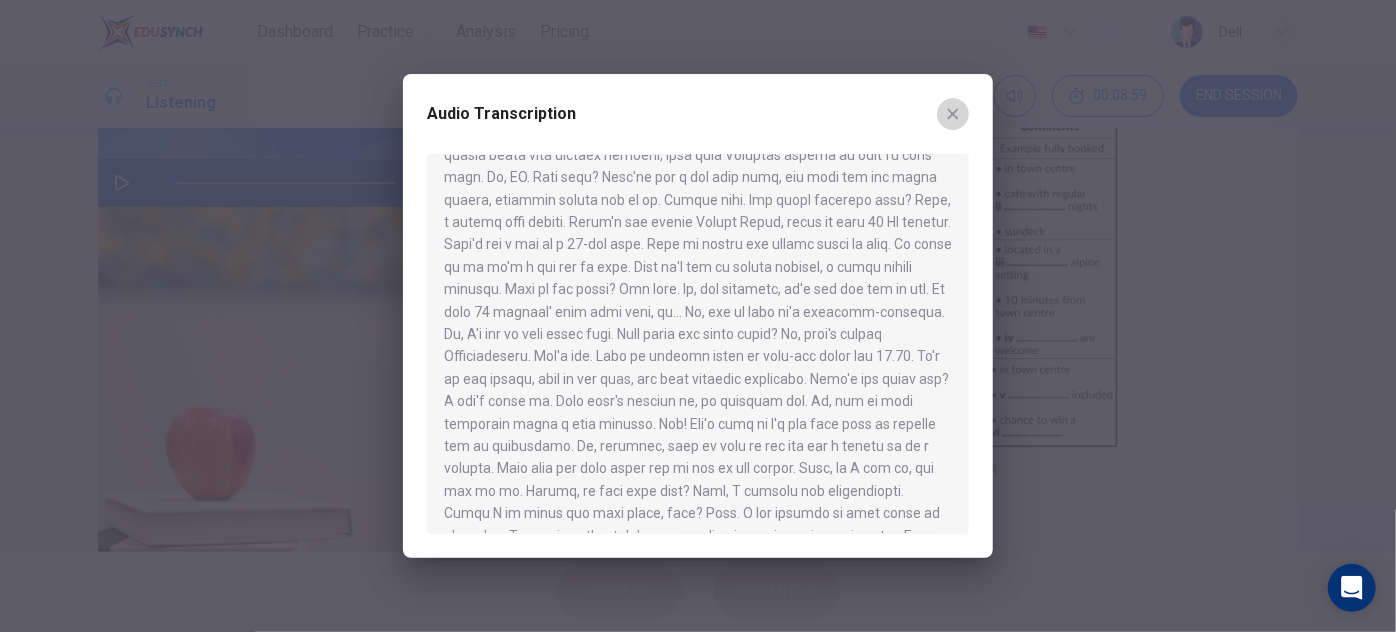 click 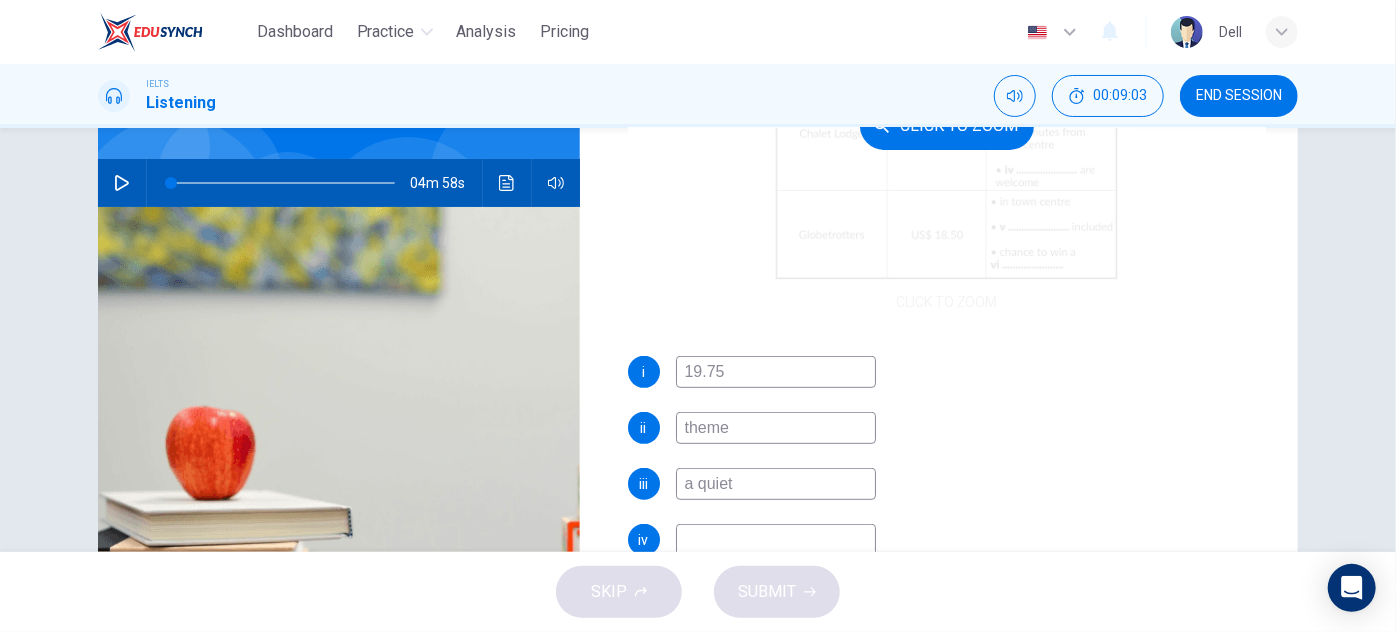scroll, scrollTop: 285, scrollLeft: 0, axis: vertical 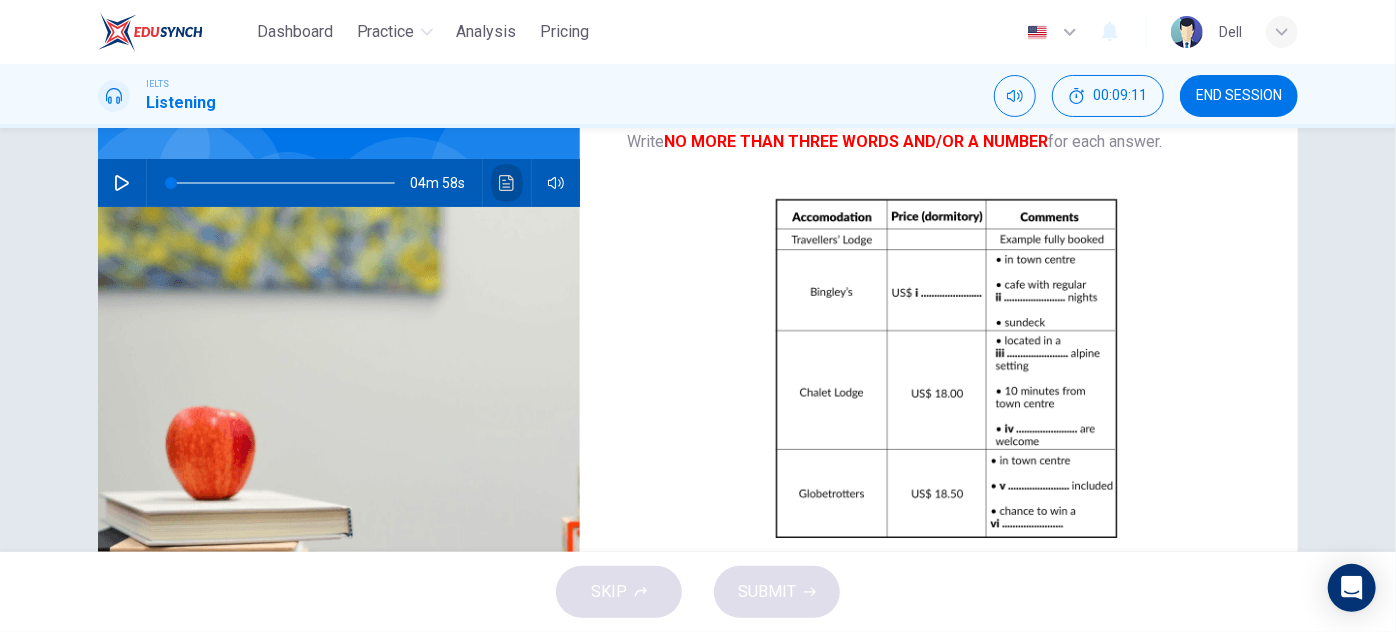 click 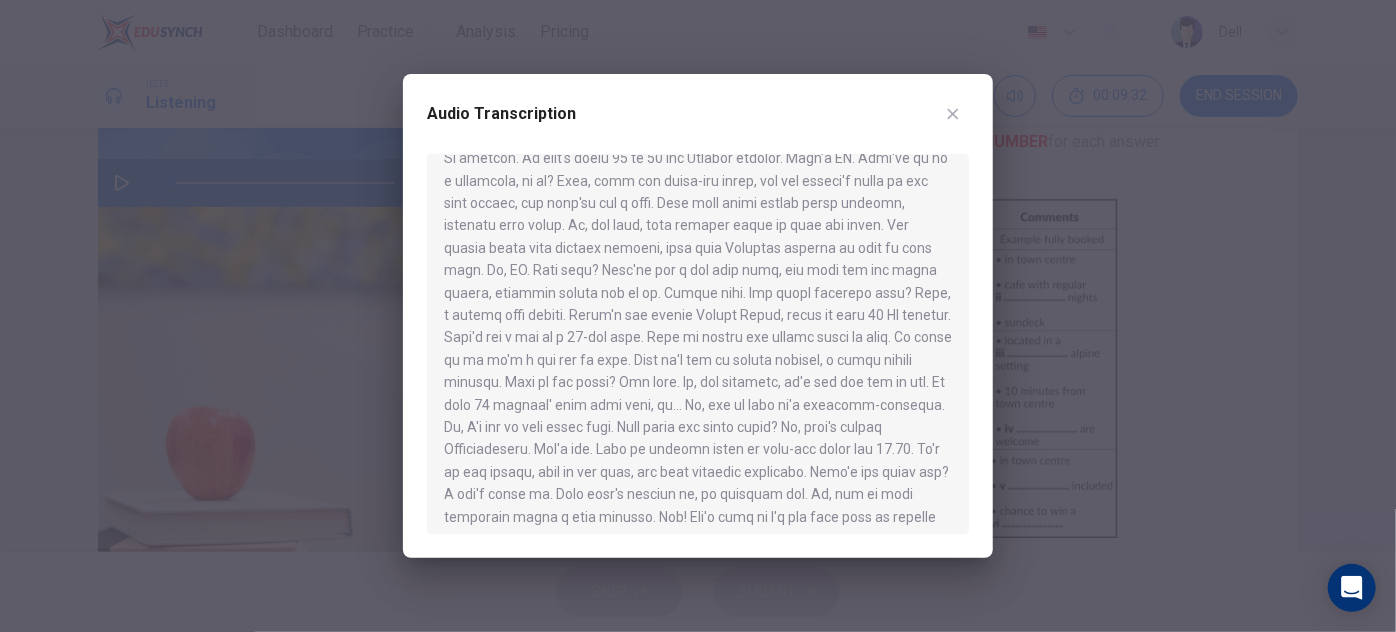 scroll, scrollTop: 272, scrollLeft: 0, axis: vertical 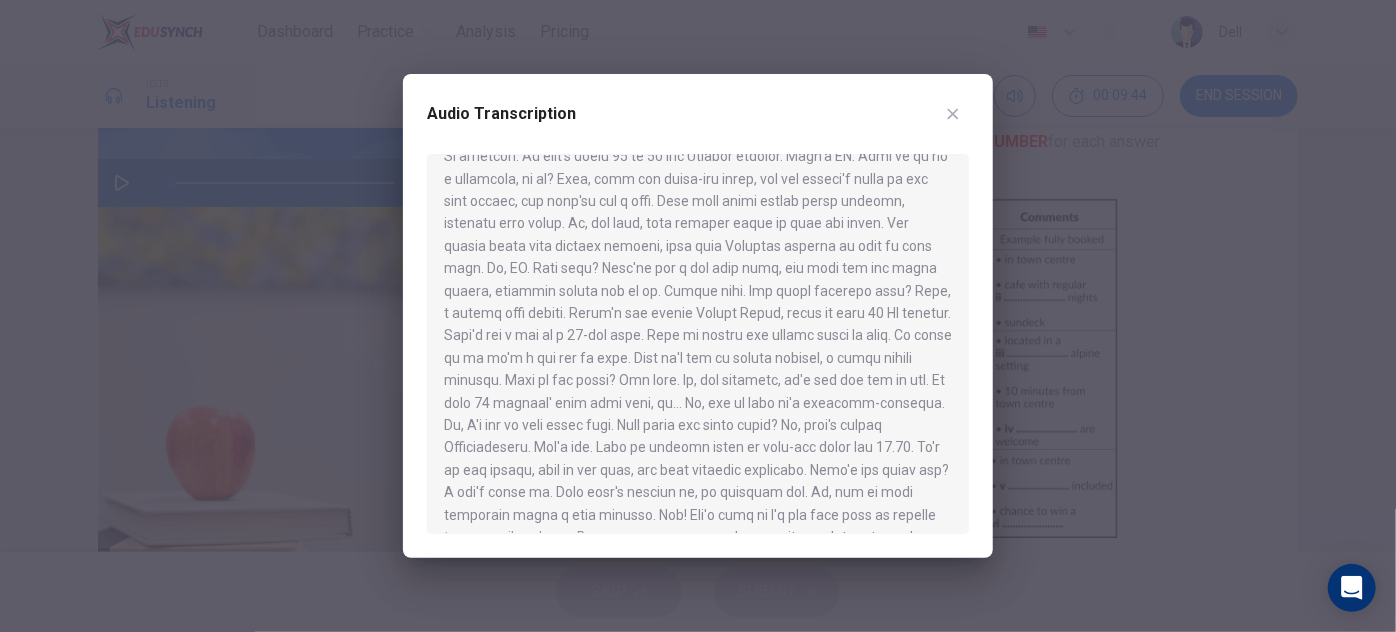 drag, startPoint x: 526, startPoint y: 467, endPoint x: 598, endPoint y: 468, distance: 72.00694 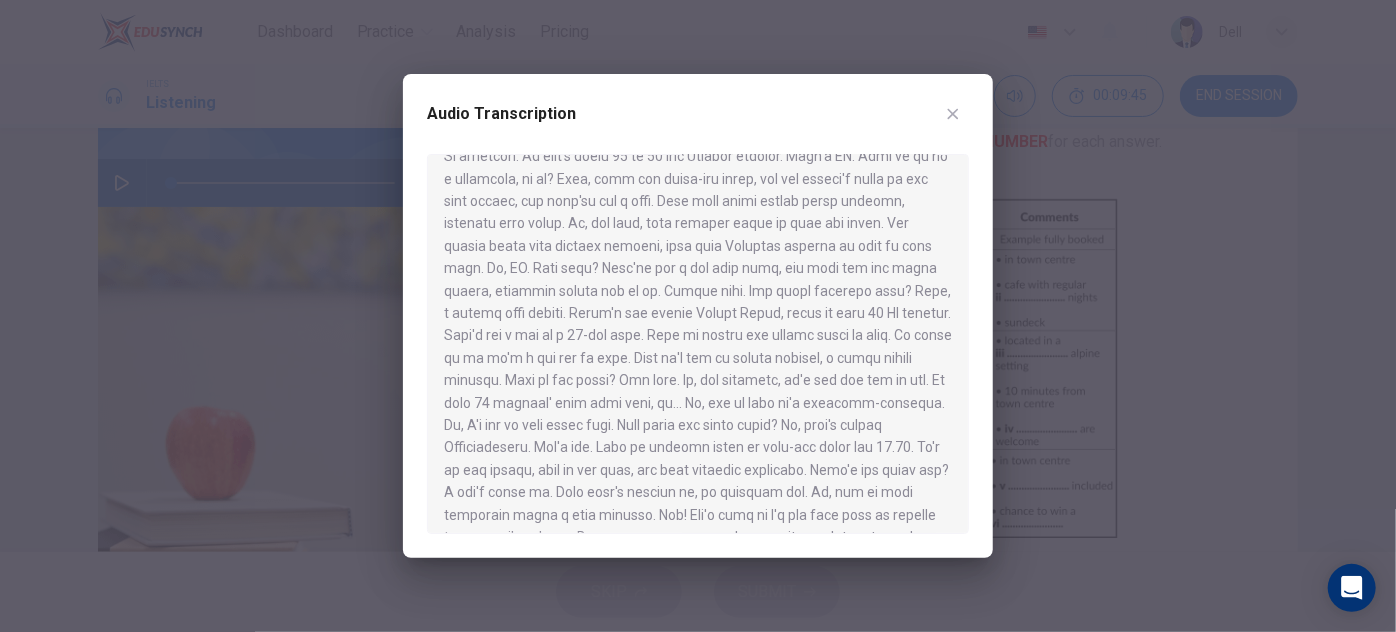 click at bounding box center [698, 316] 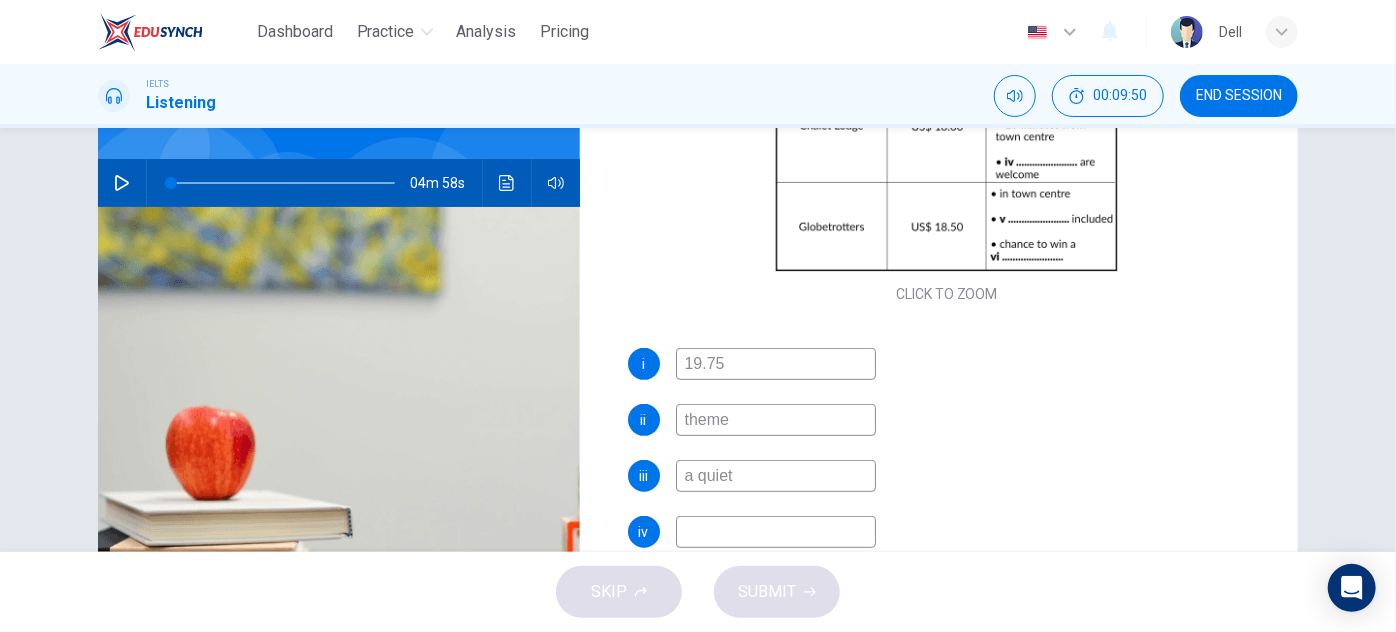 scroll, scrollTop: 285, scrollLeft: 0, axis: vertical 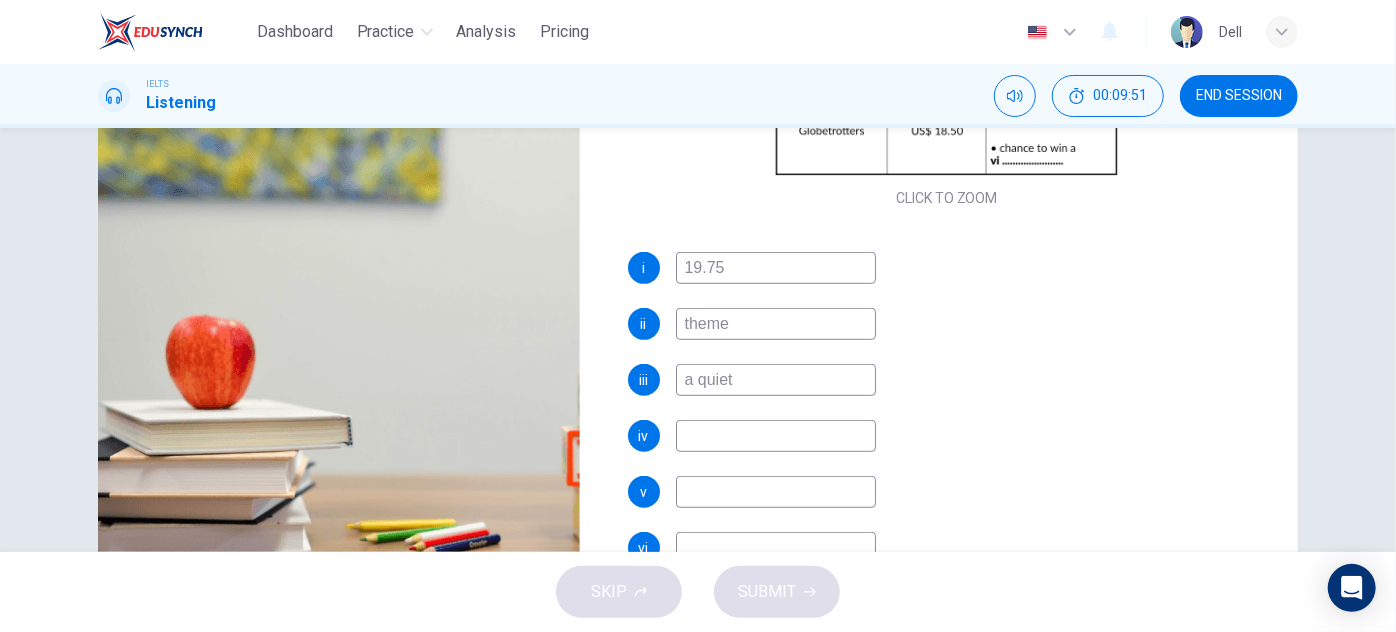 click at bounding box center (776, 492) 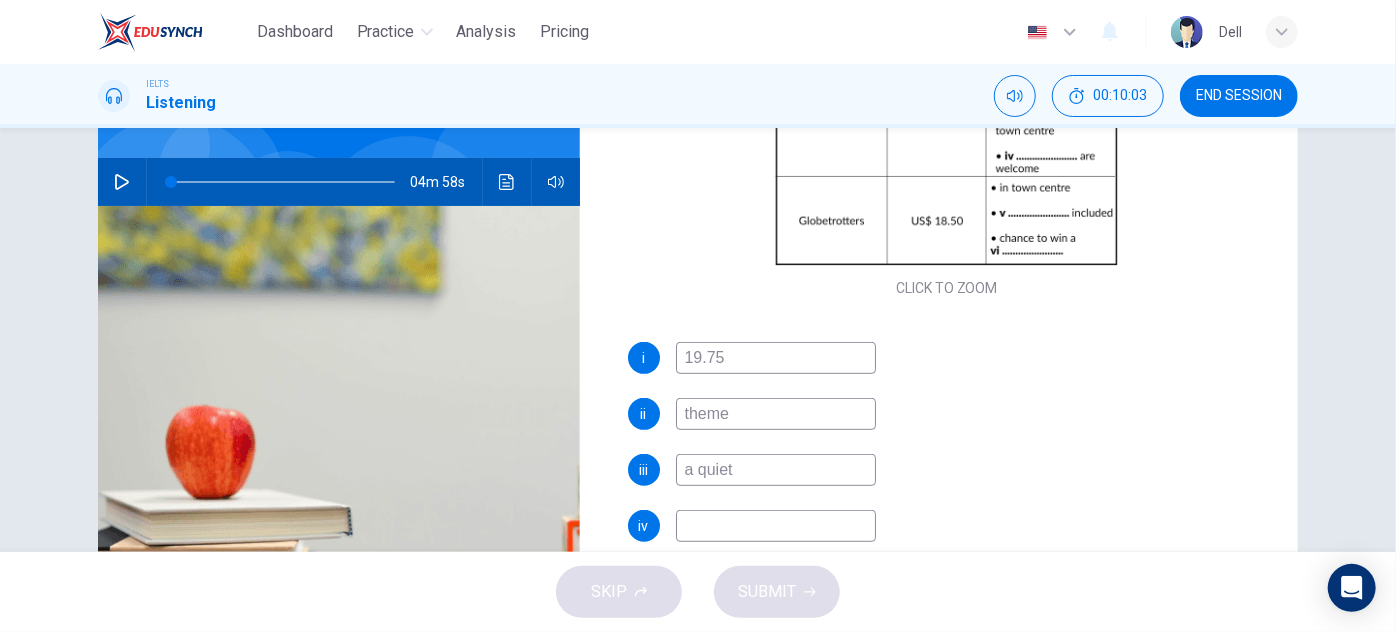 scroll, scrollTop: 169, scrollLeft: 0, axis: vertical 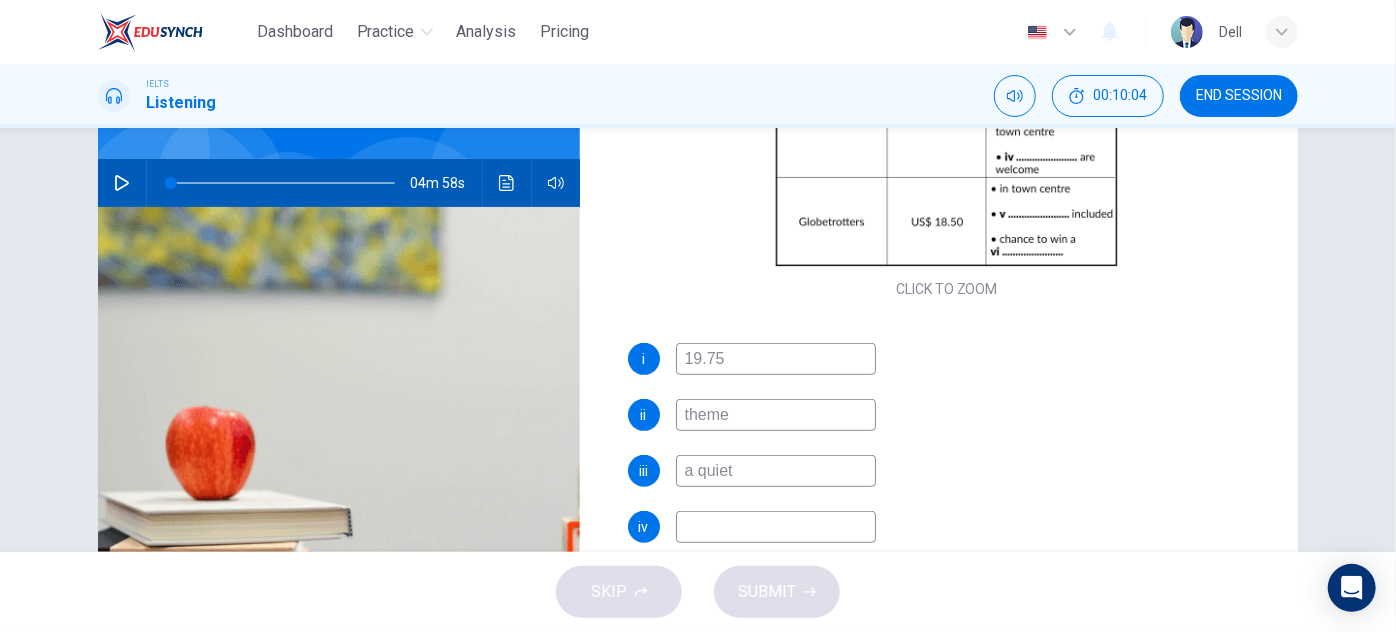 type on "breakfast" 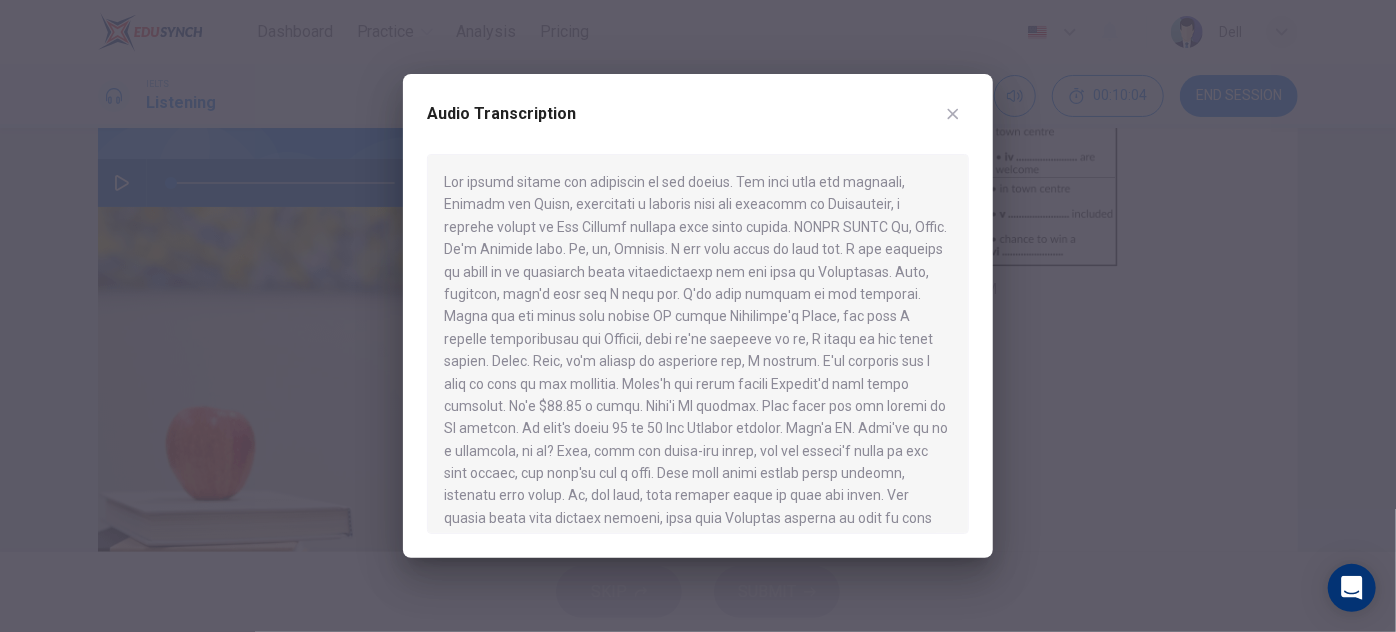 scroll, scrollTop: 363, scrollLeft: 0, axis: vertical 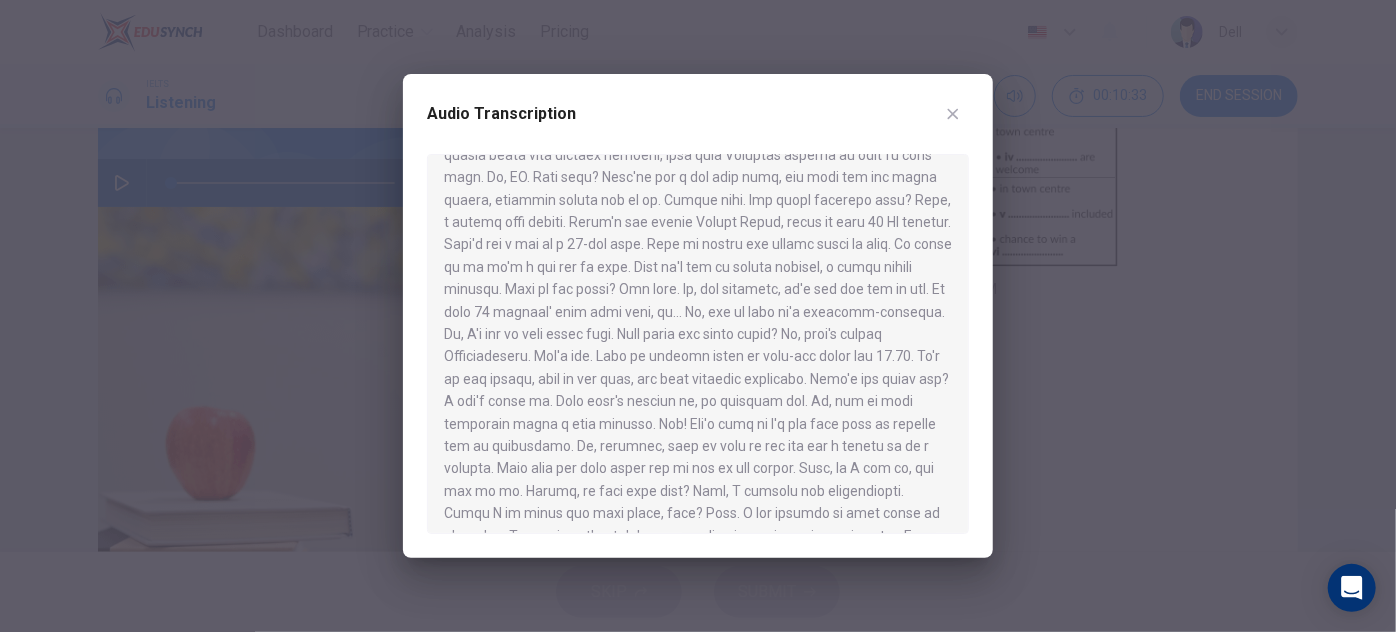 click at bounding box center (698, 316) 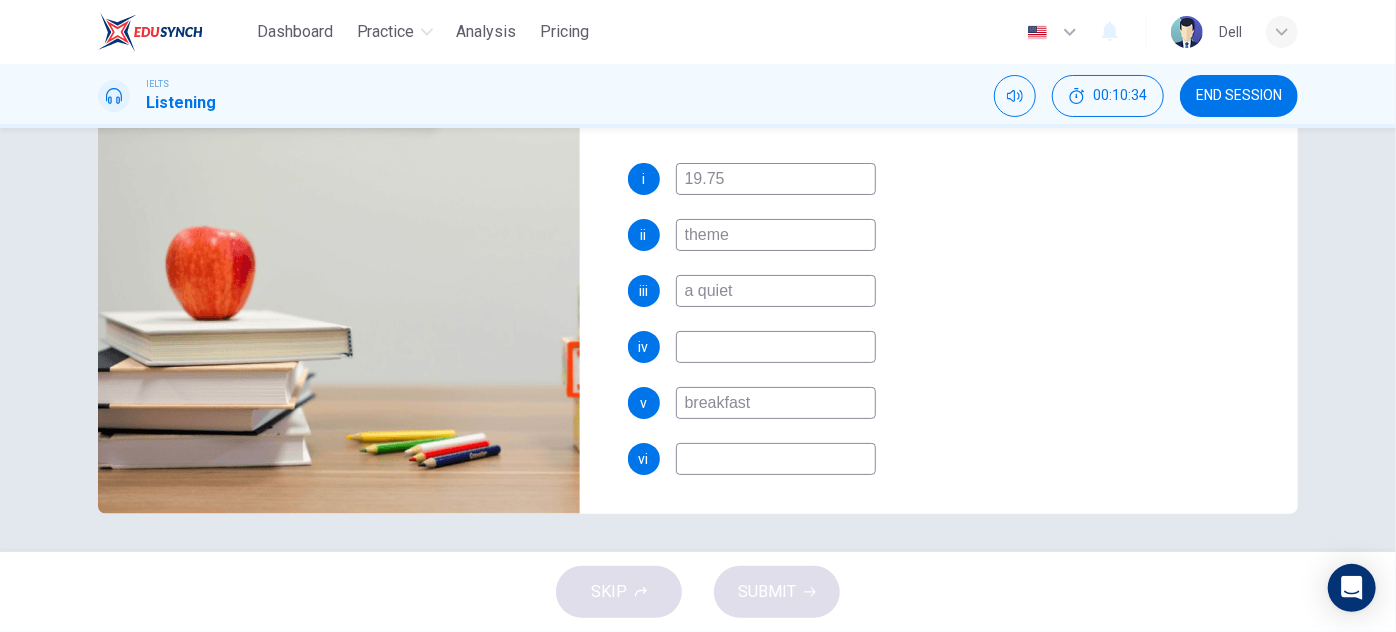 scroll, scrollTop: 351, scrollLeft: 0, axis: vertical 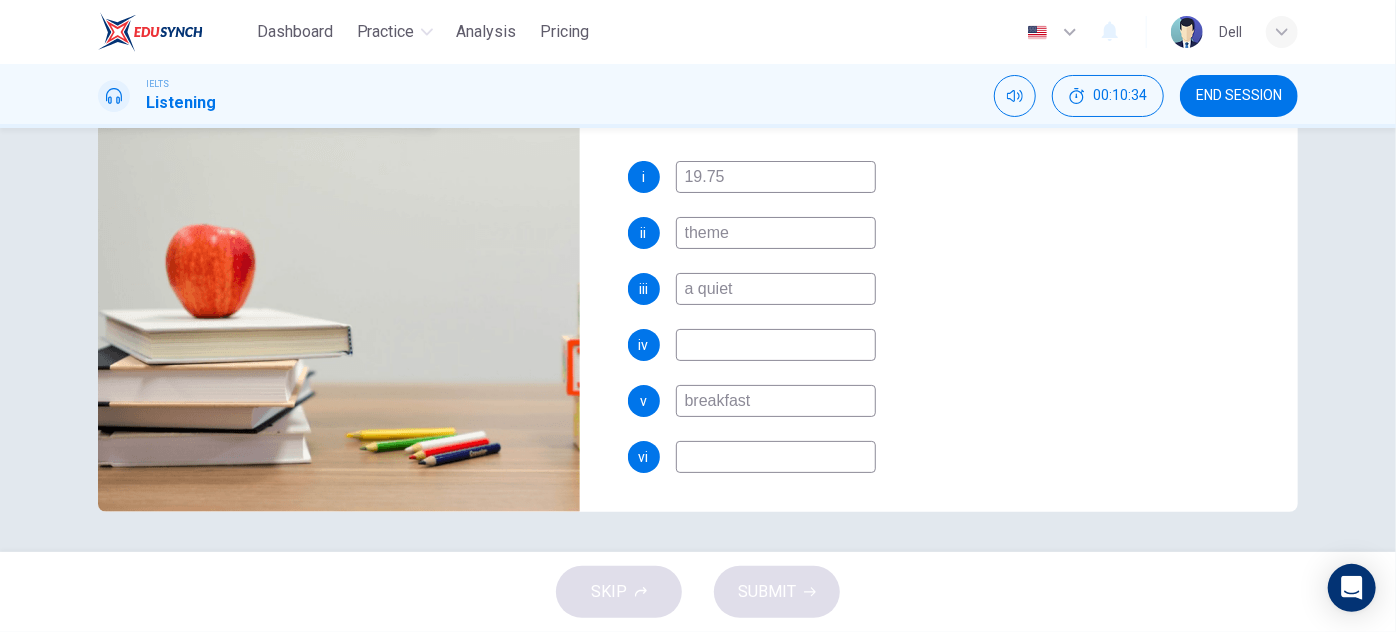 click at bounding box center [776, 457] 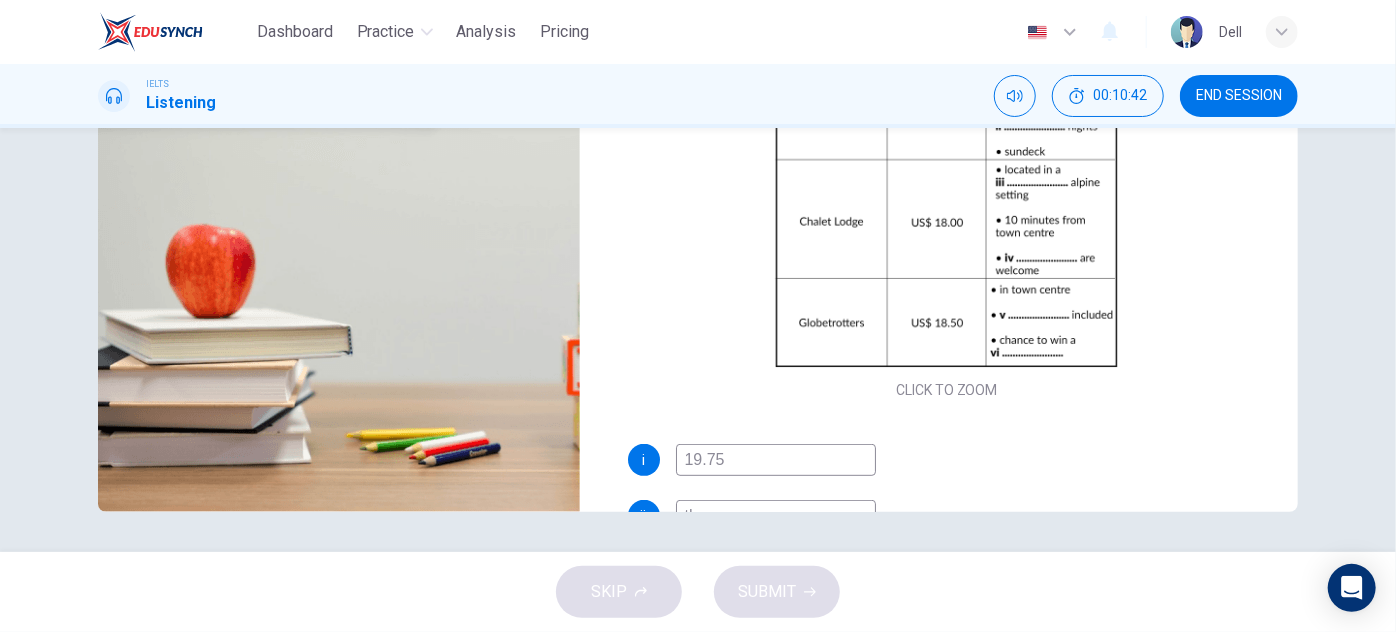 scroll, scrollTop: 0, scrollLeft: 0, axis: both 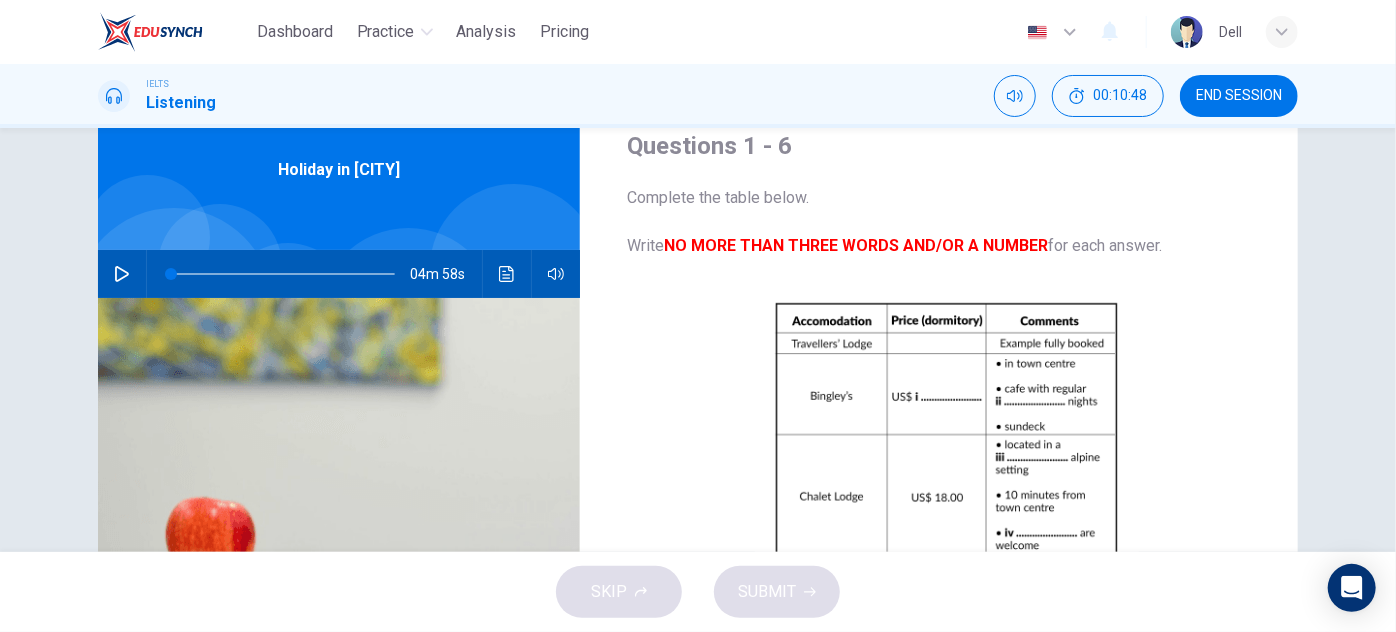 type on "sky drive" 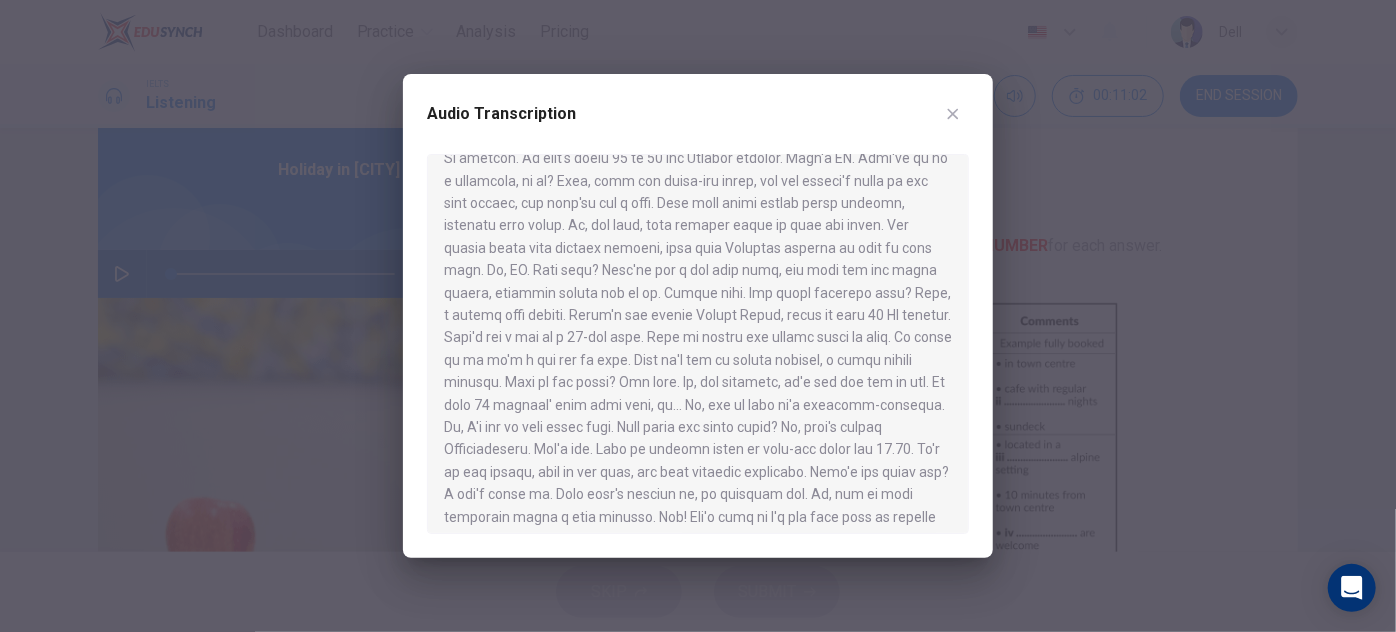 scroll, scrollTop: 272, scrollLeft: 0, axis: vertical 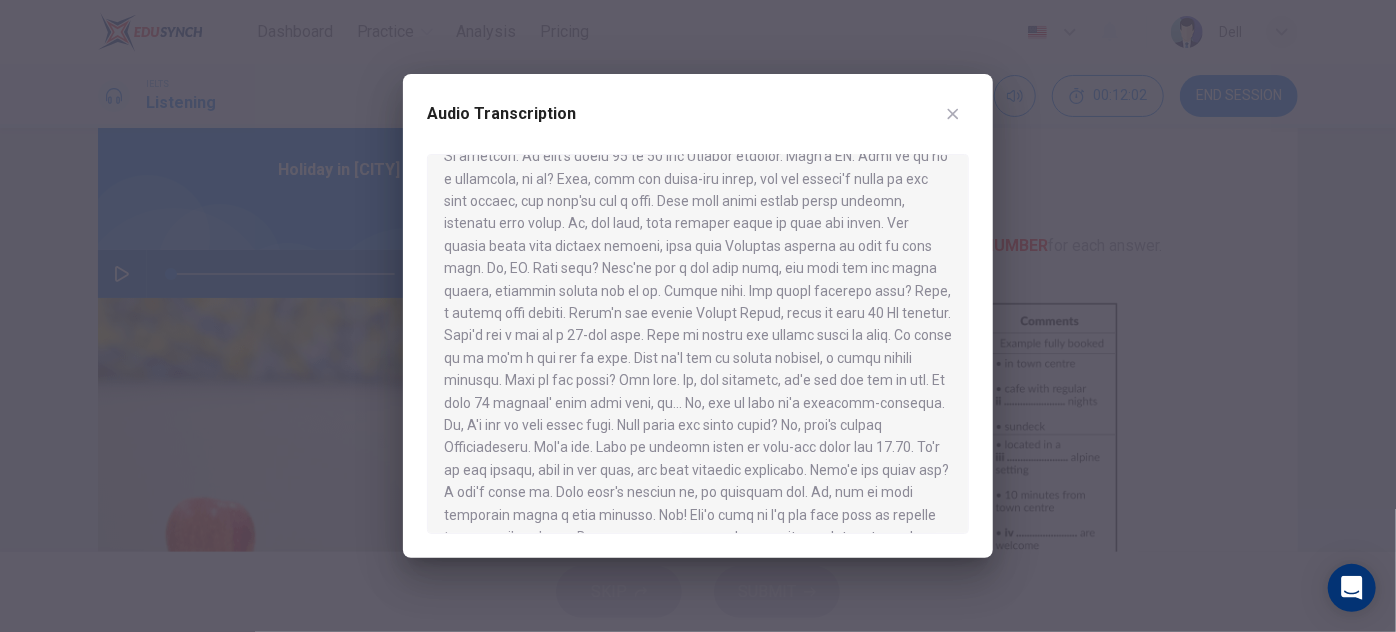 click at bounding box center (698, 316) 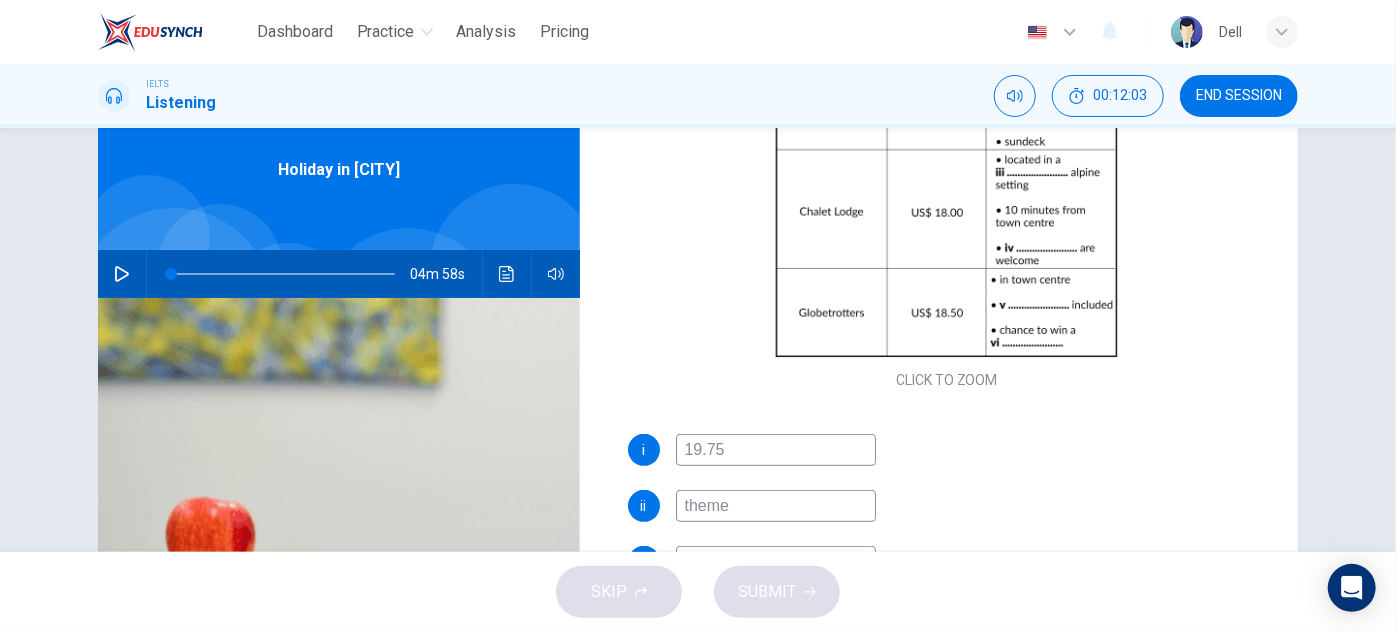 scroll, scrollTop: 285, scrollLeft: 0, axis: vertical 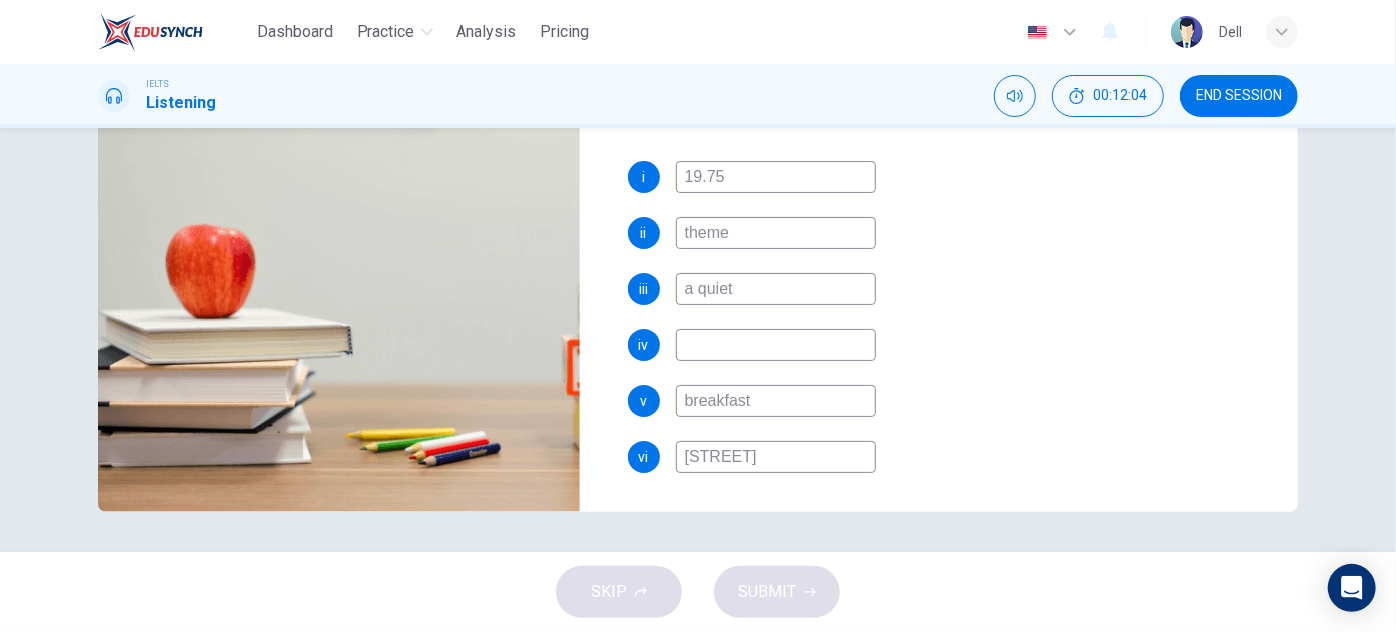 click at bounding box center (776, 345) 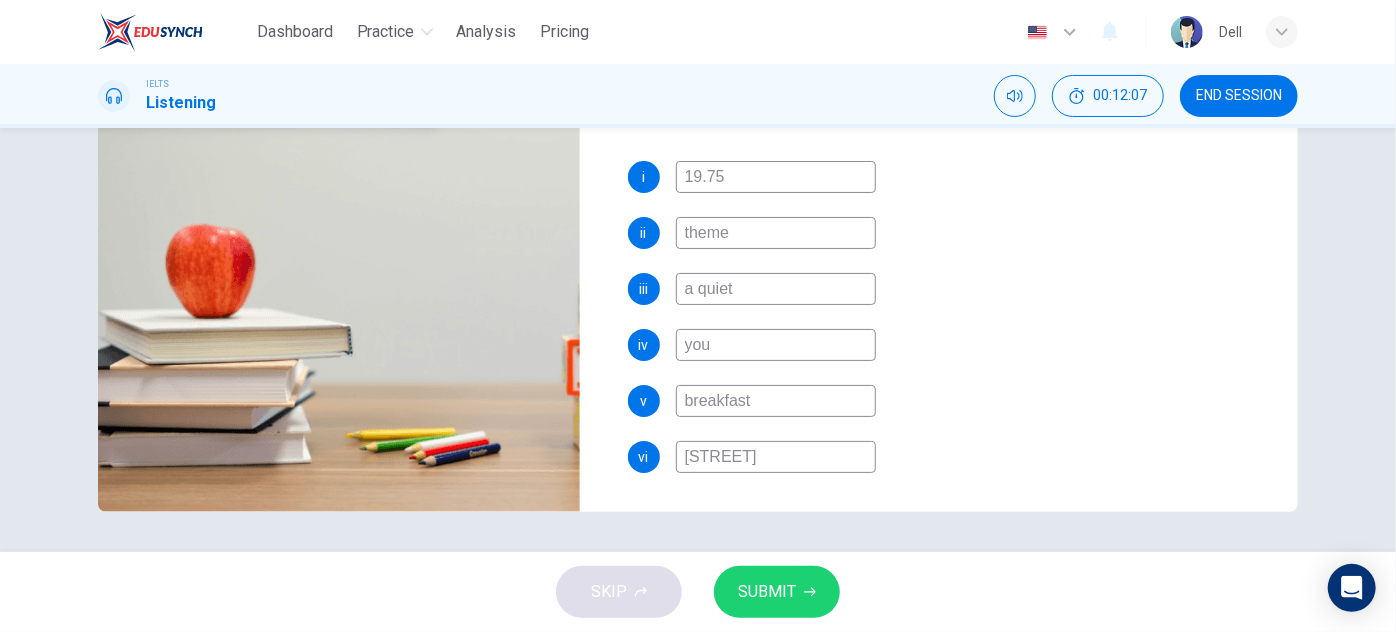type on "you" 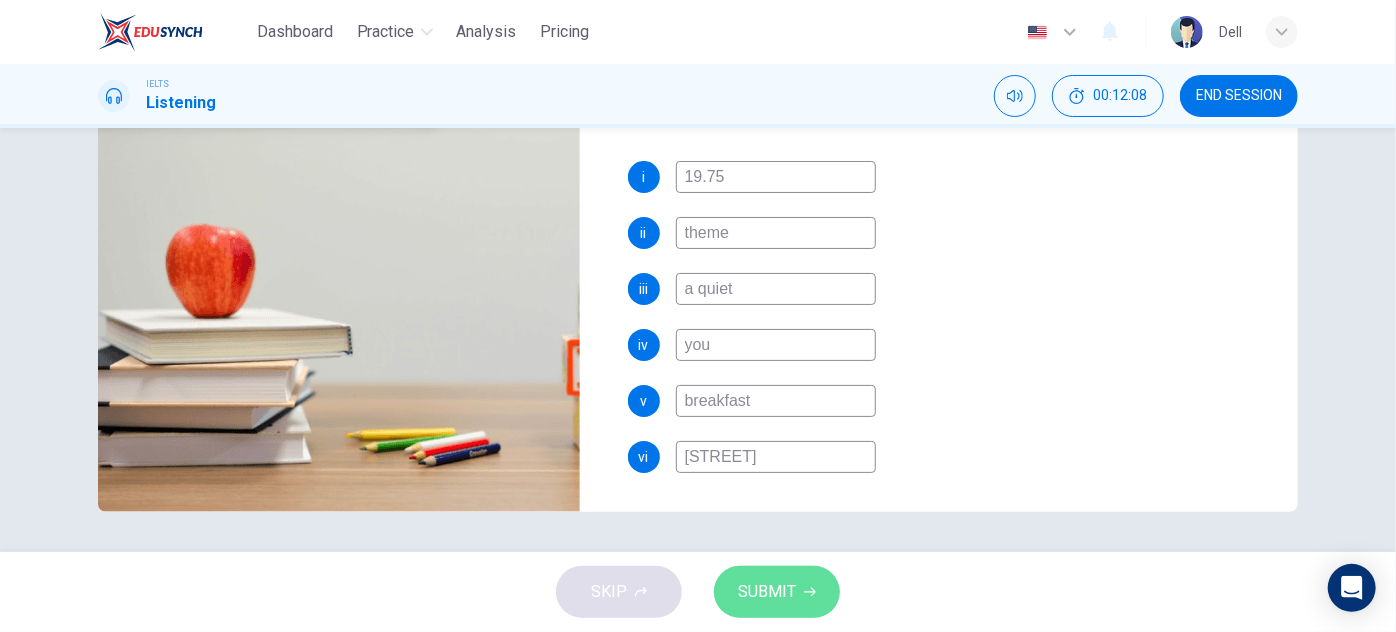 click on "SUBMIT" at bounding box center (767, 592) 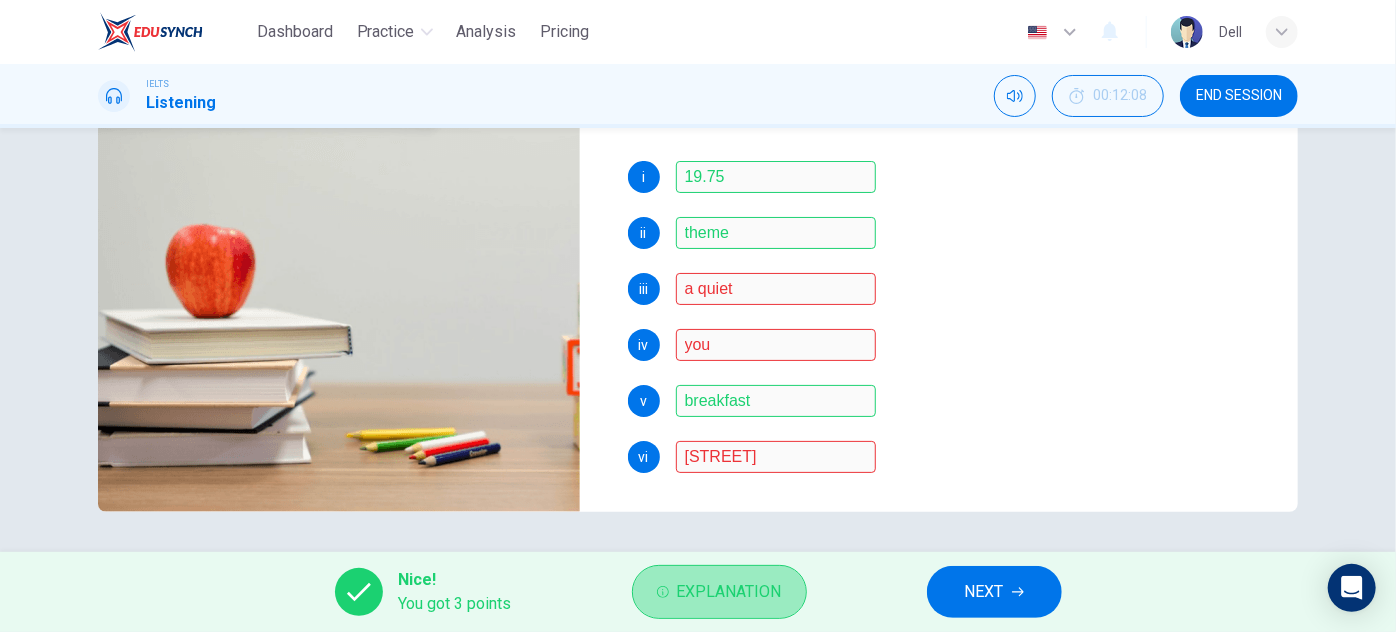 click on "Explanation" at bounding box center [719, 592] 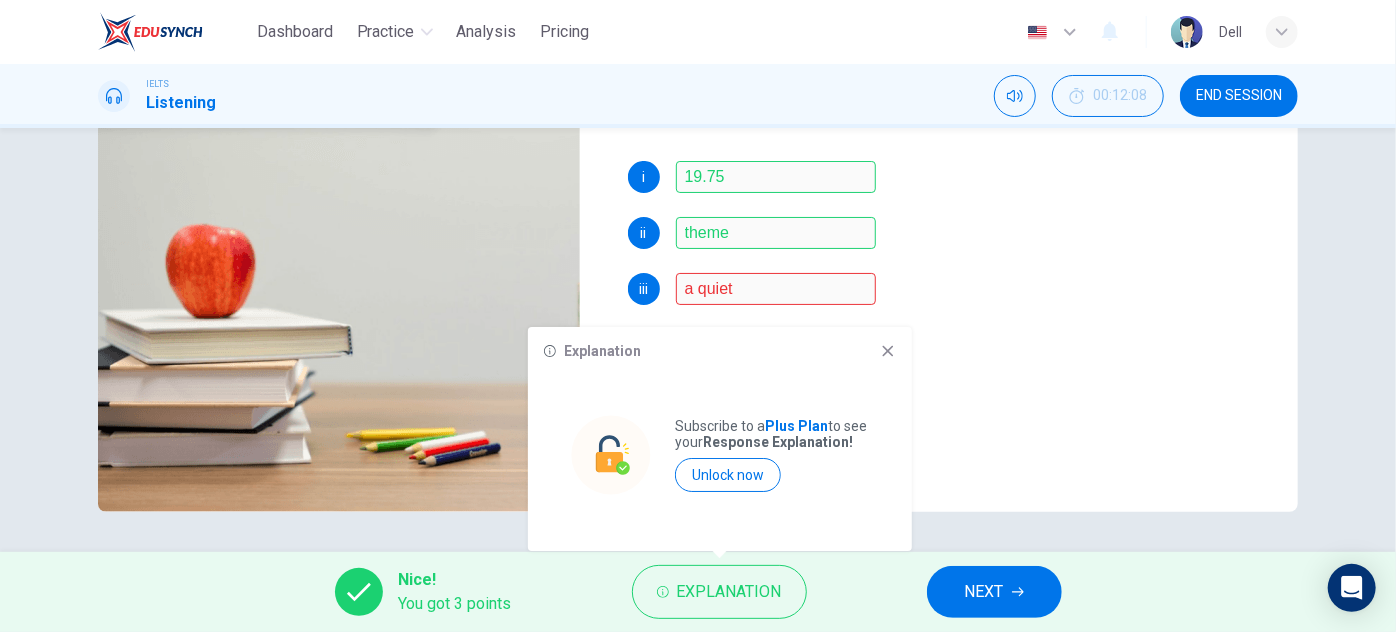 click 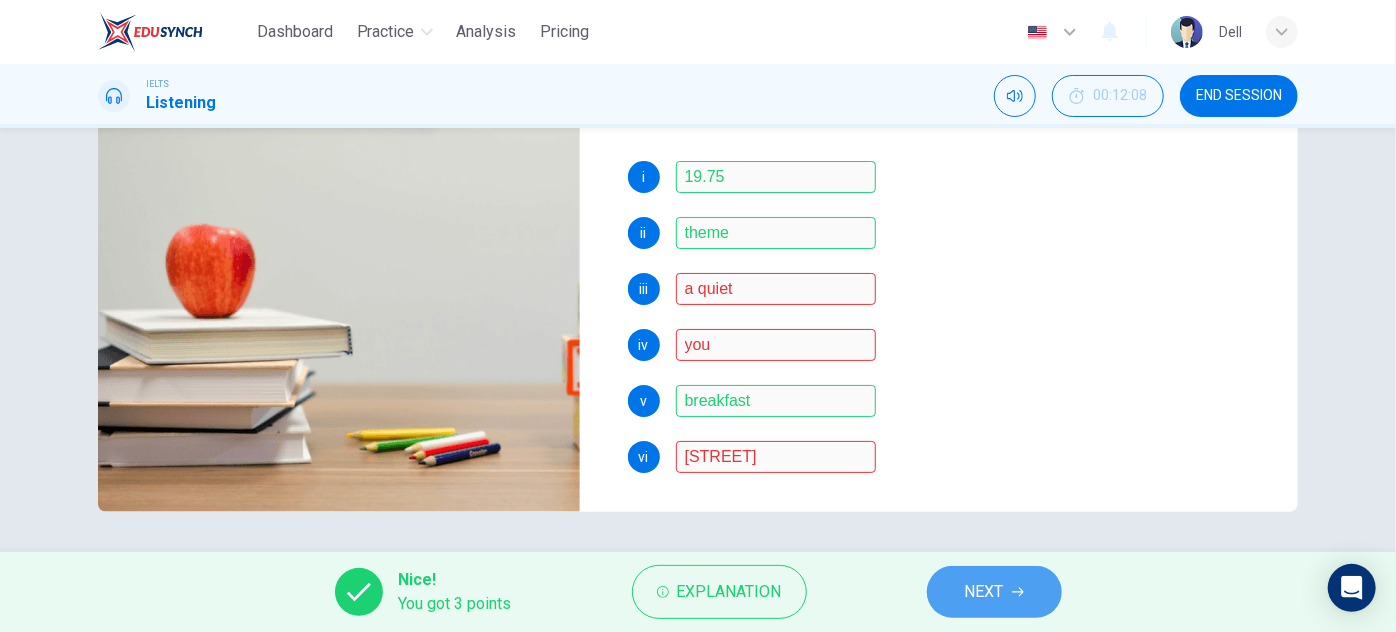 click on "NEXT" at bounding box center [994, 592] 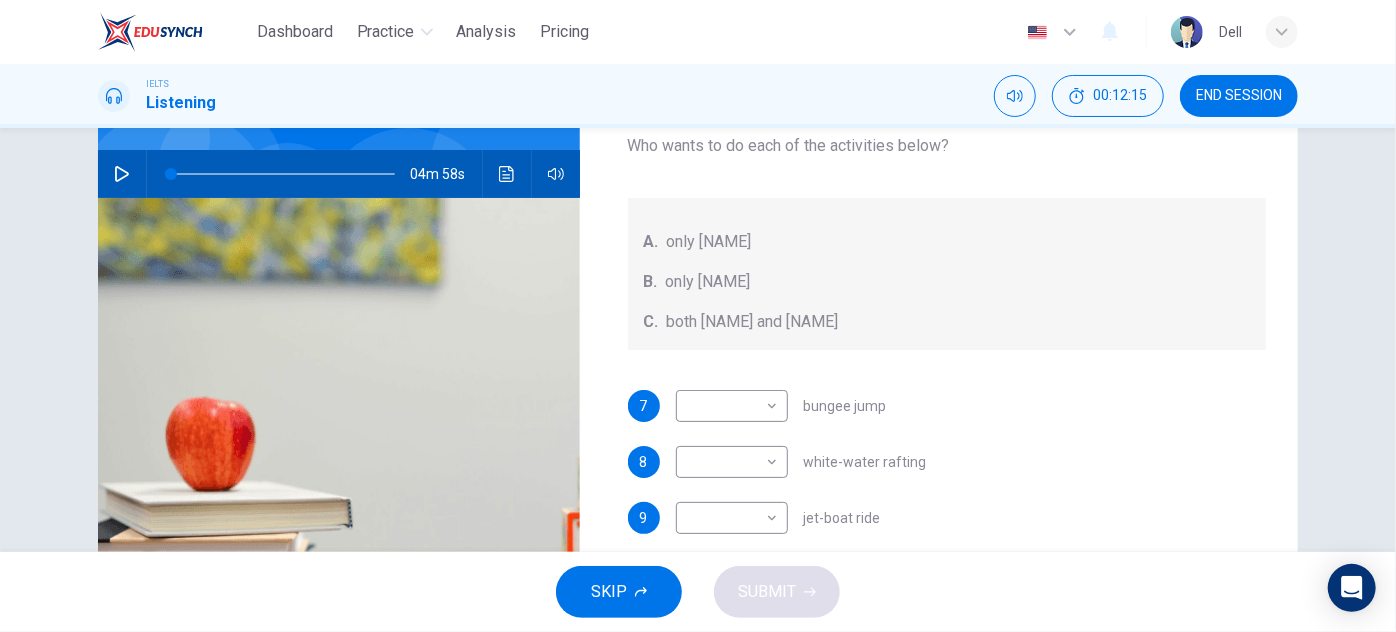 scroll, scrollTop: 181, scrollLeft: 0, axis: vertical 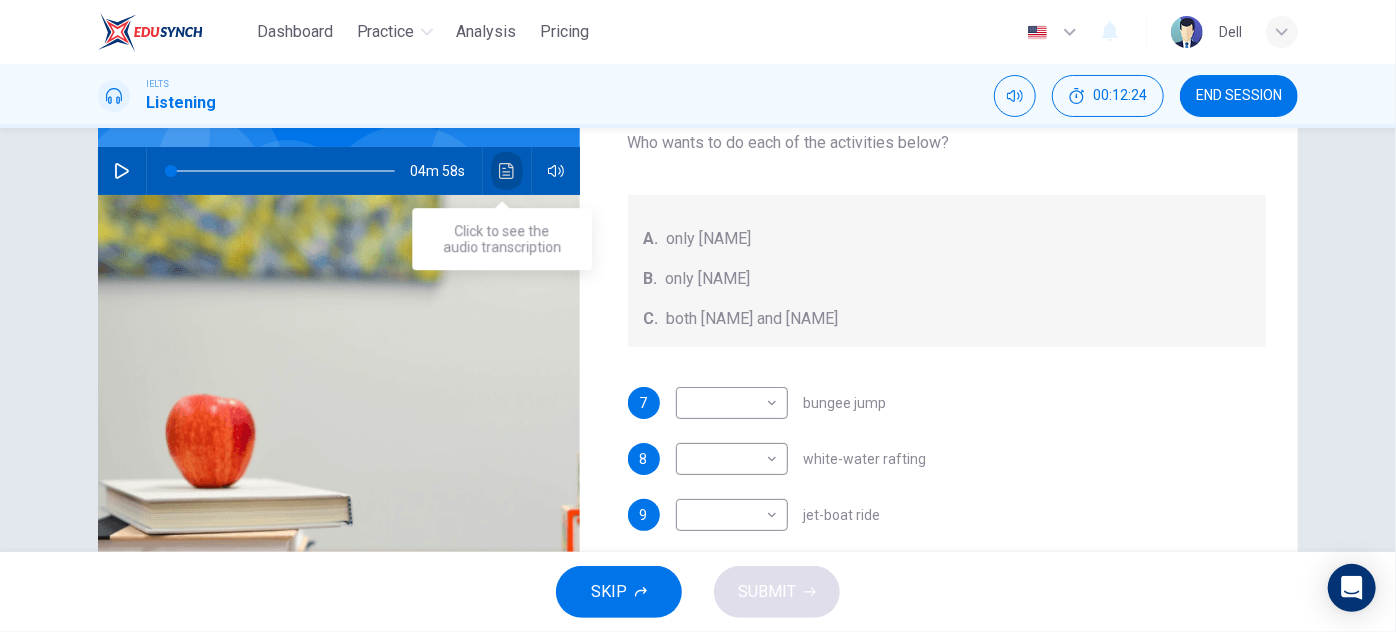 click at bounding box center (507, 171) 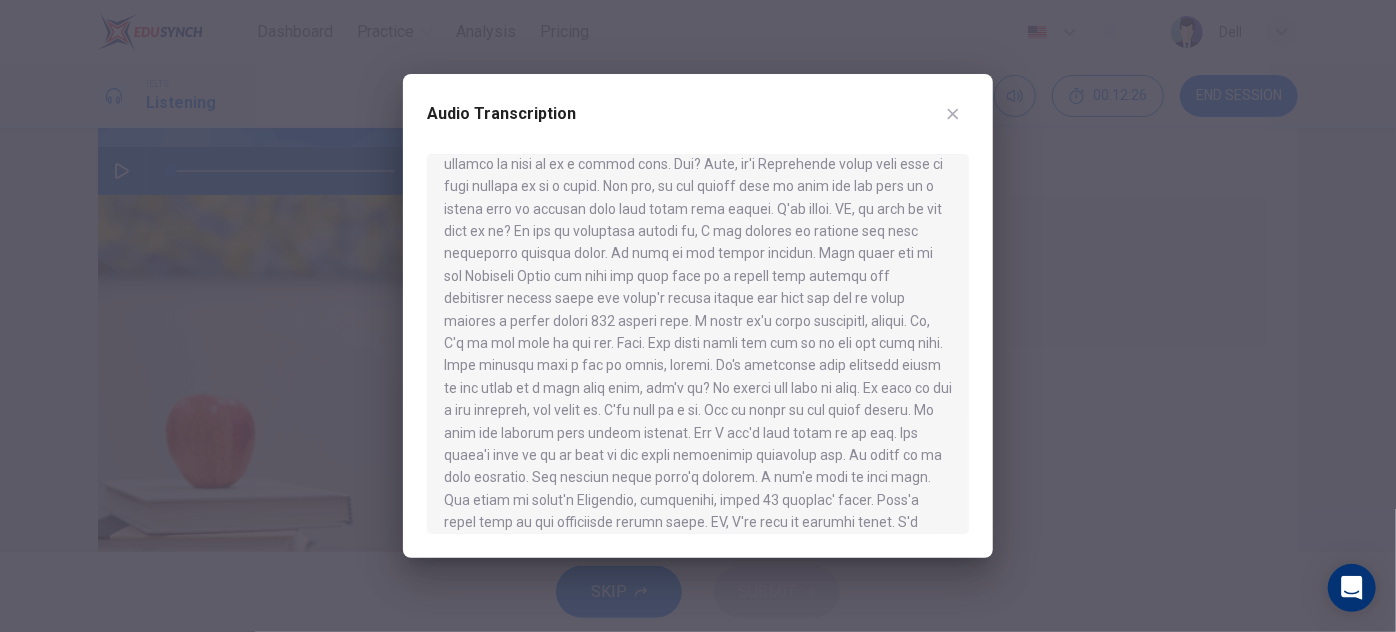 scroll, scrollTop: 795, scrollLeft: 0, axis: vertical 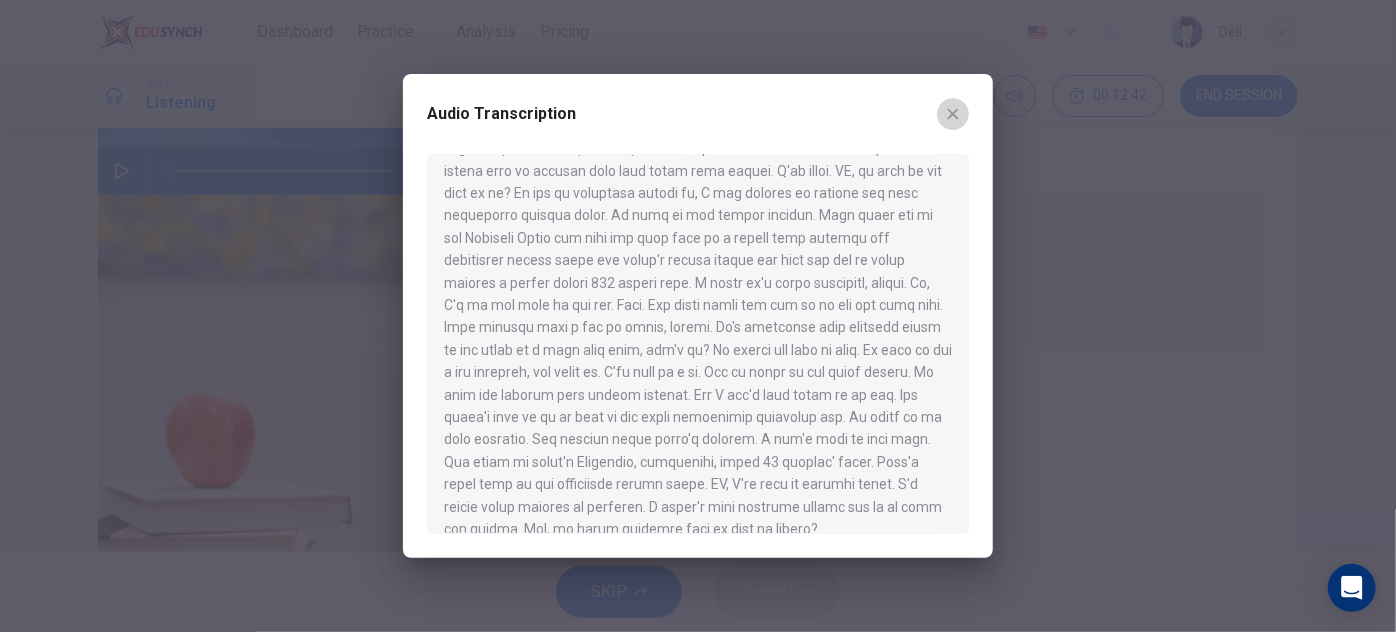 click 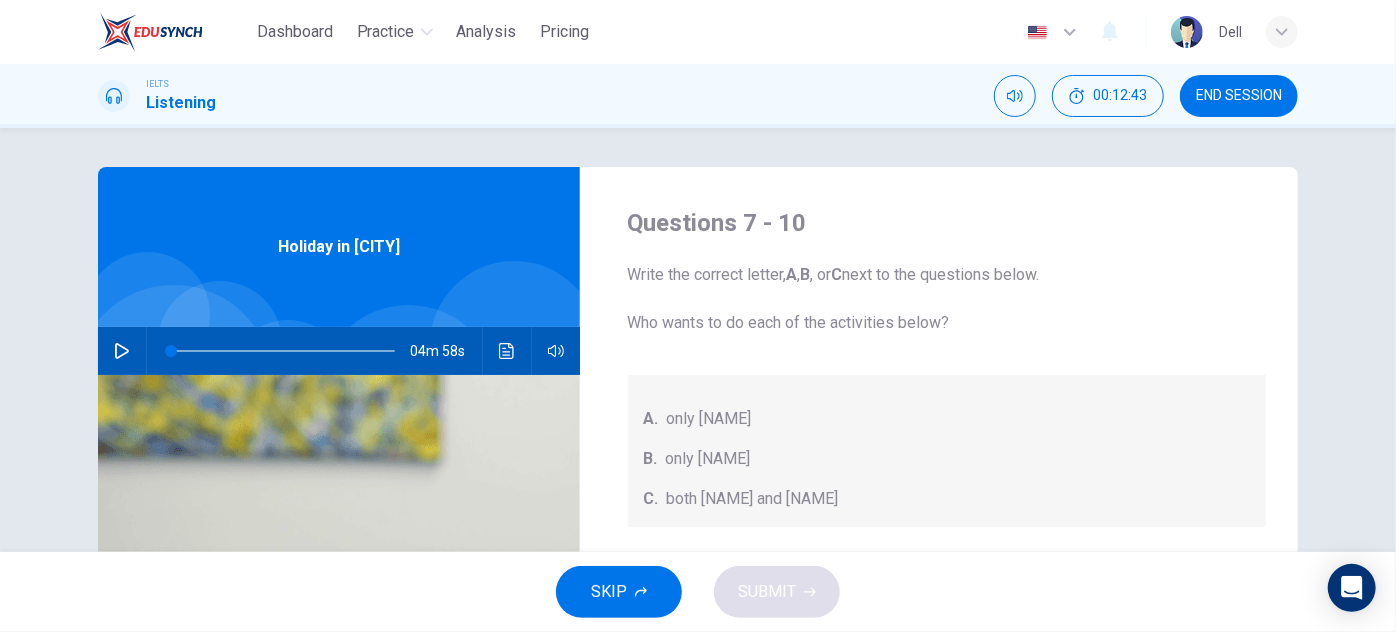 scroll, scrollTop: 0, scrollLeft: 0, axis: both 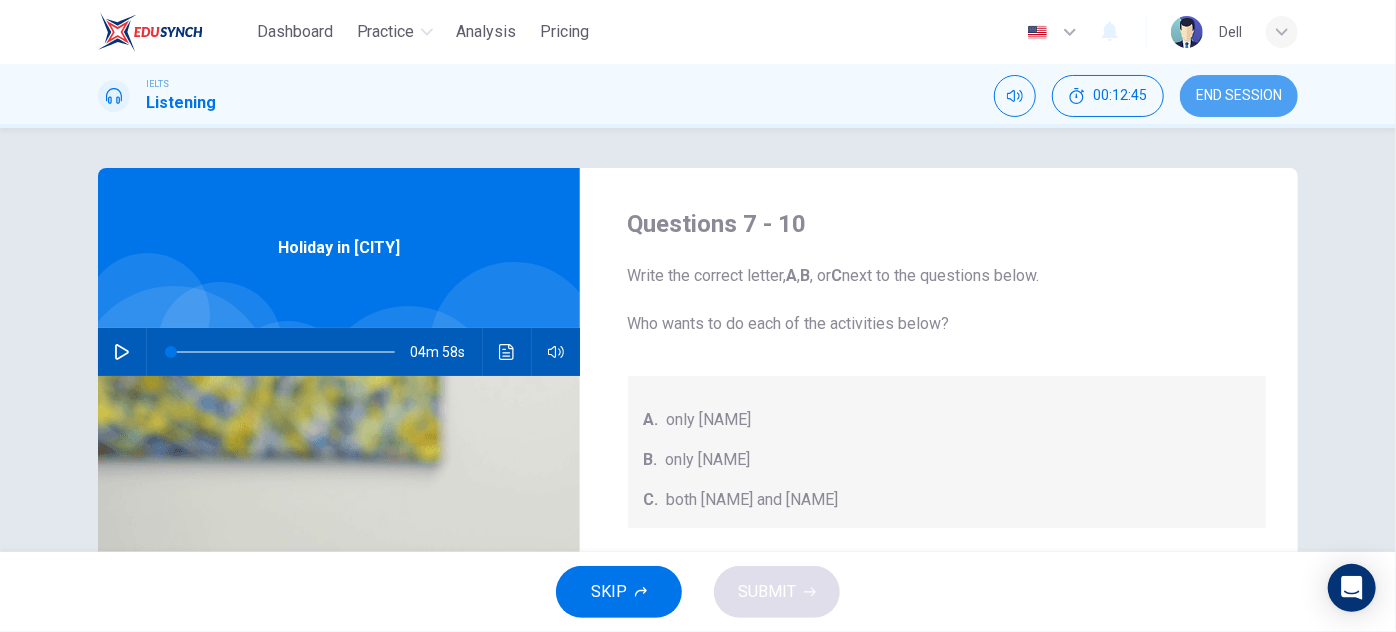 drag, startPoint x: 1244, startPoint y: 110, endPoint x: 792, endPoint y: 91, distance: 452.39917 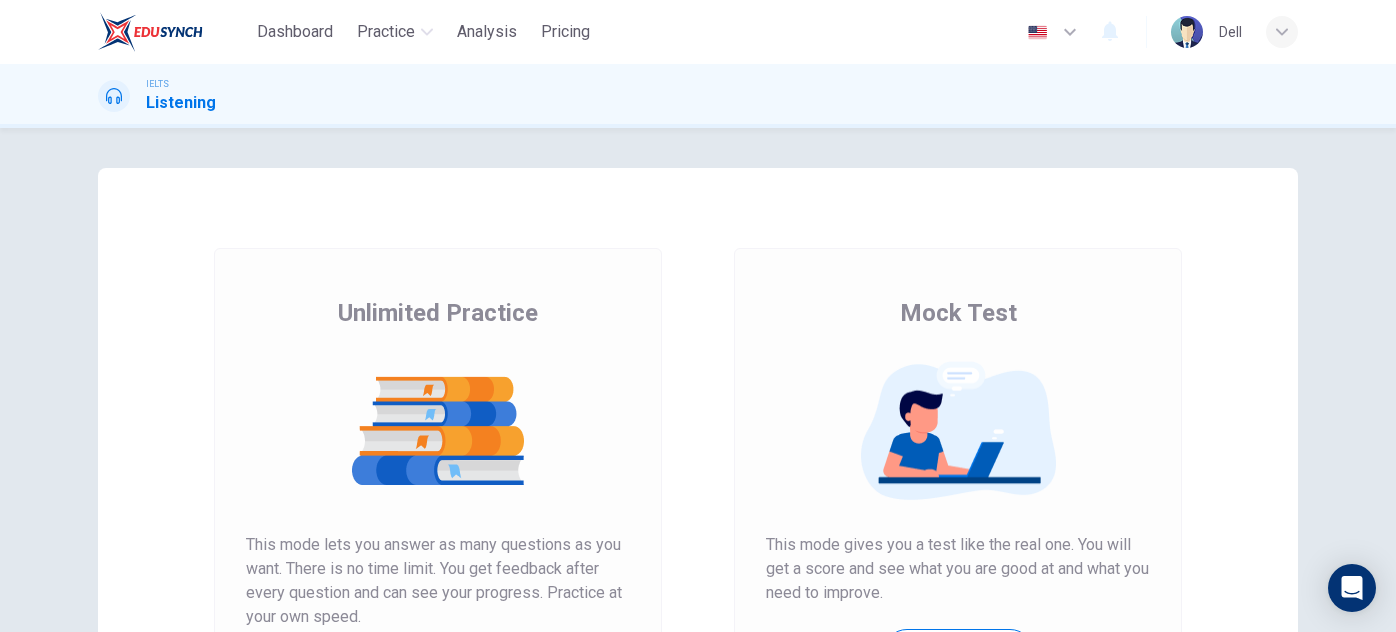 scroll, scrollTop: 0, scrollLeft: 0, axis: both 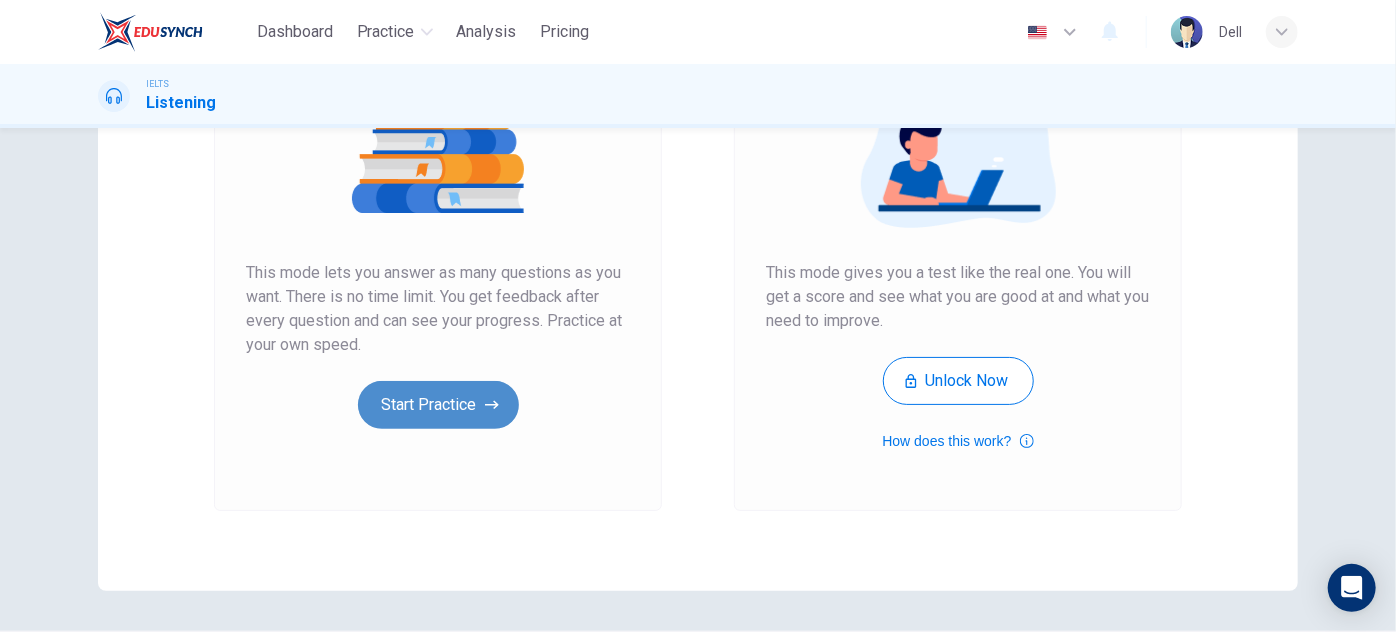 click on "Start Practice" at bounding box center (438, 405) 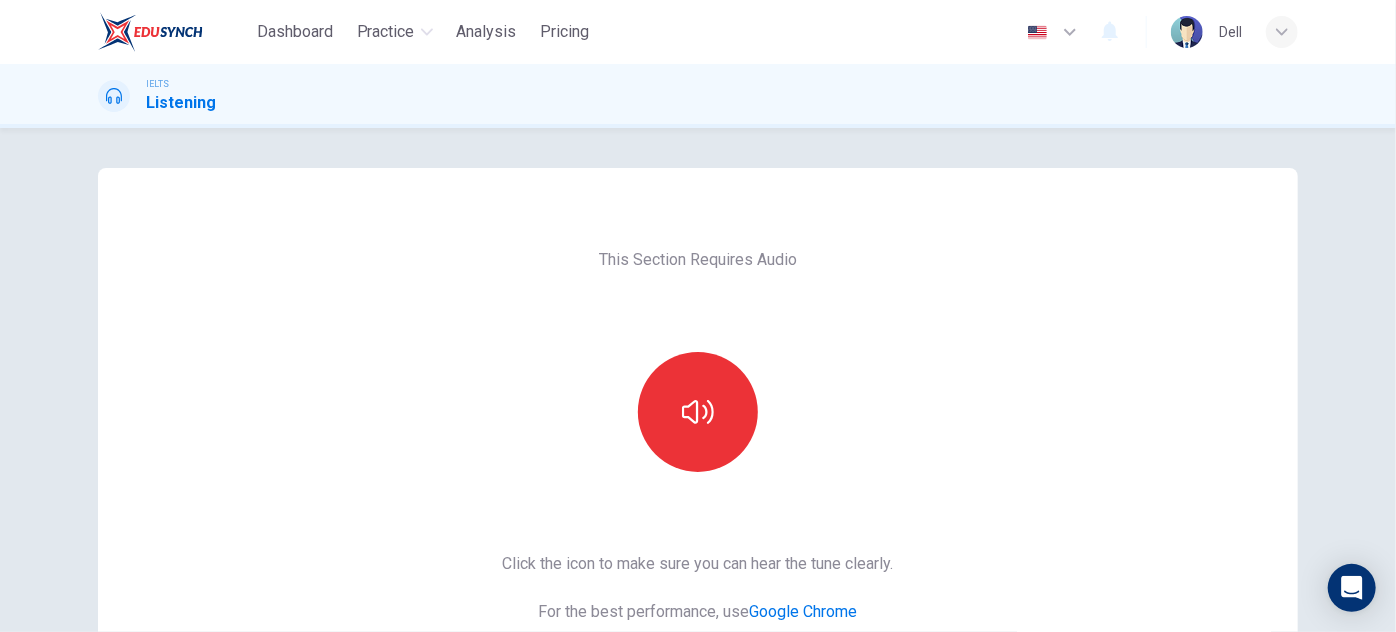 click on "Listening" at bounding box center (181, 103) 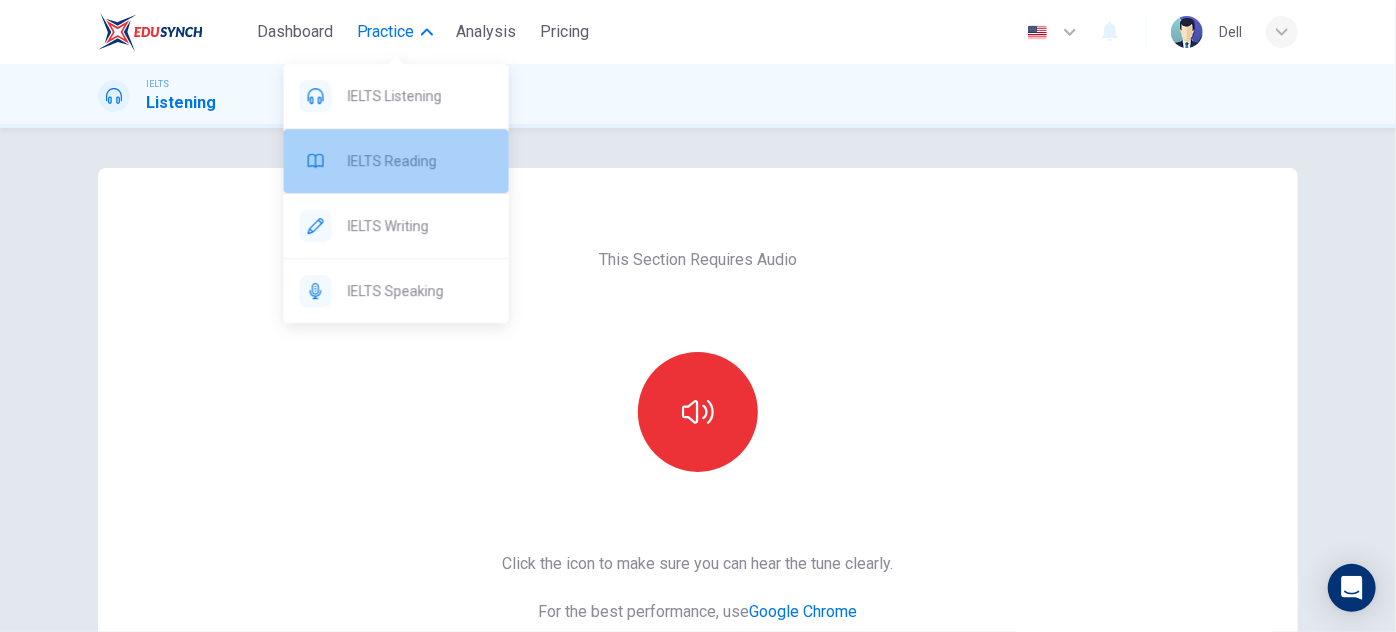click on "IELTS Reading" at bounding box center [420, 161] 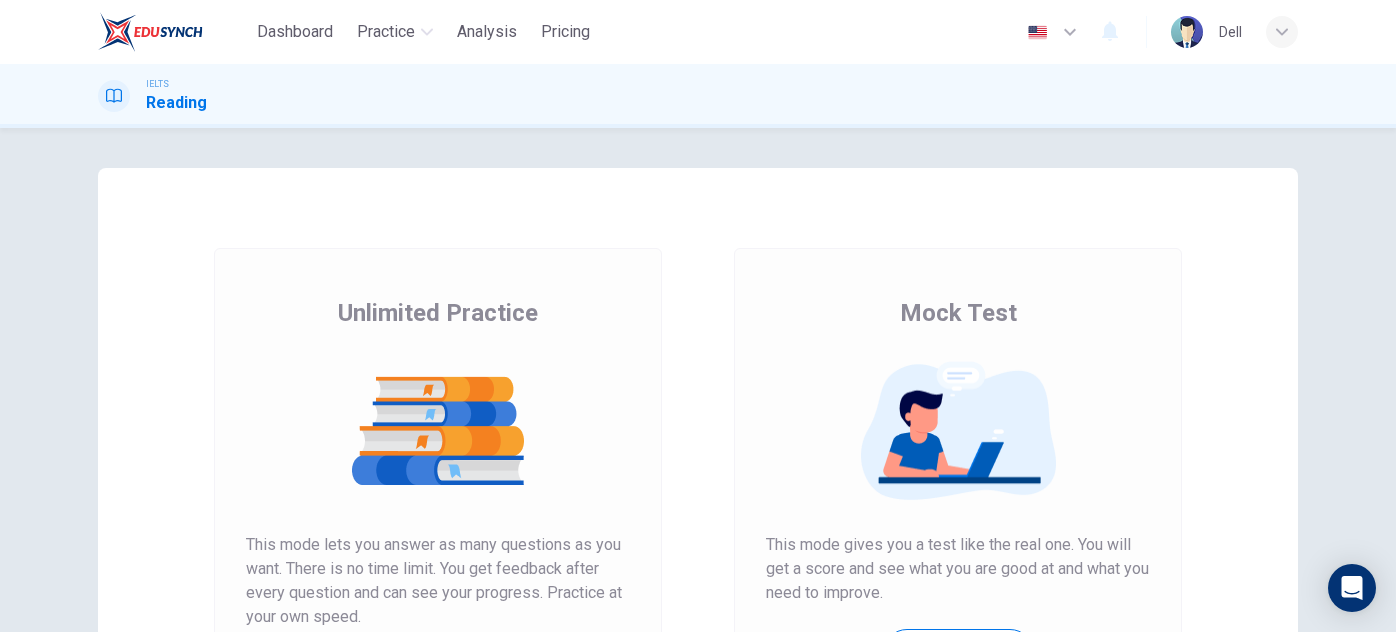 scroll, scrollTop: 0, scrollLeft: 0, axis: both 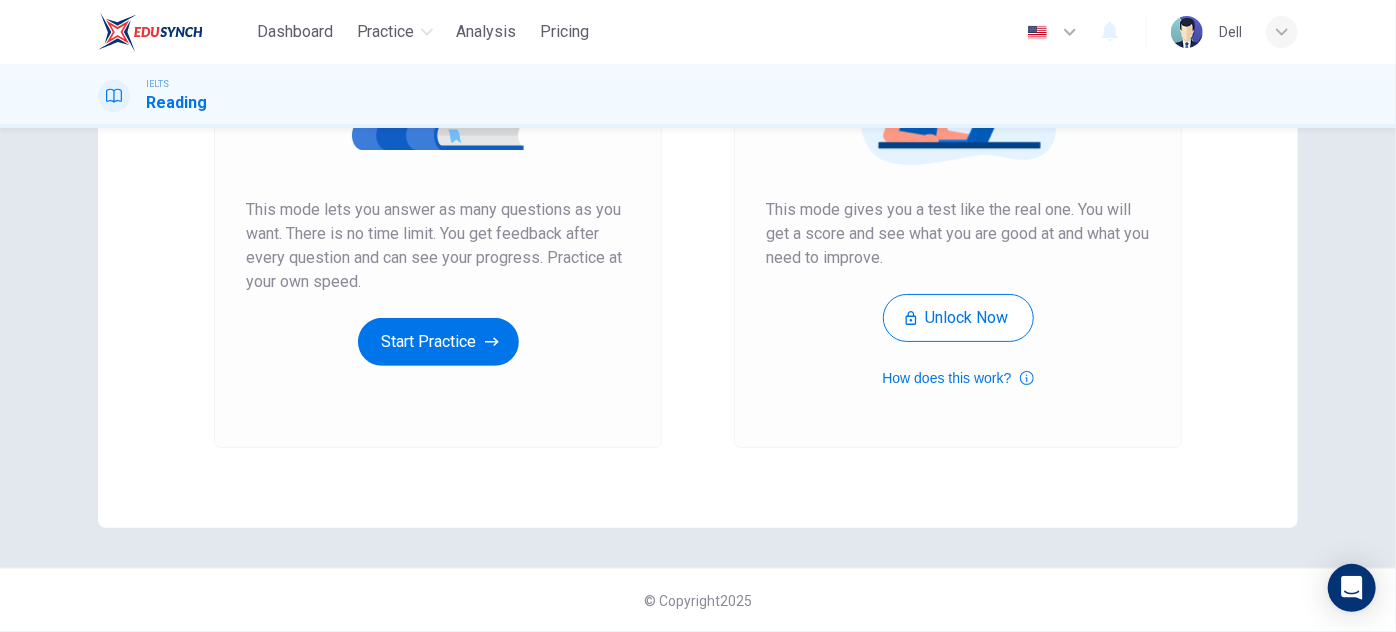 click on "Unlimited Practice This mode lets you answer as many questions as you want. There is no time limit. You get feedback after every question and can see your progress. Practice at your own speed. Start Practice" at bounding box center [438, 164] 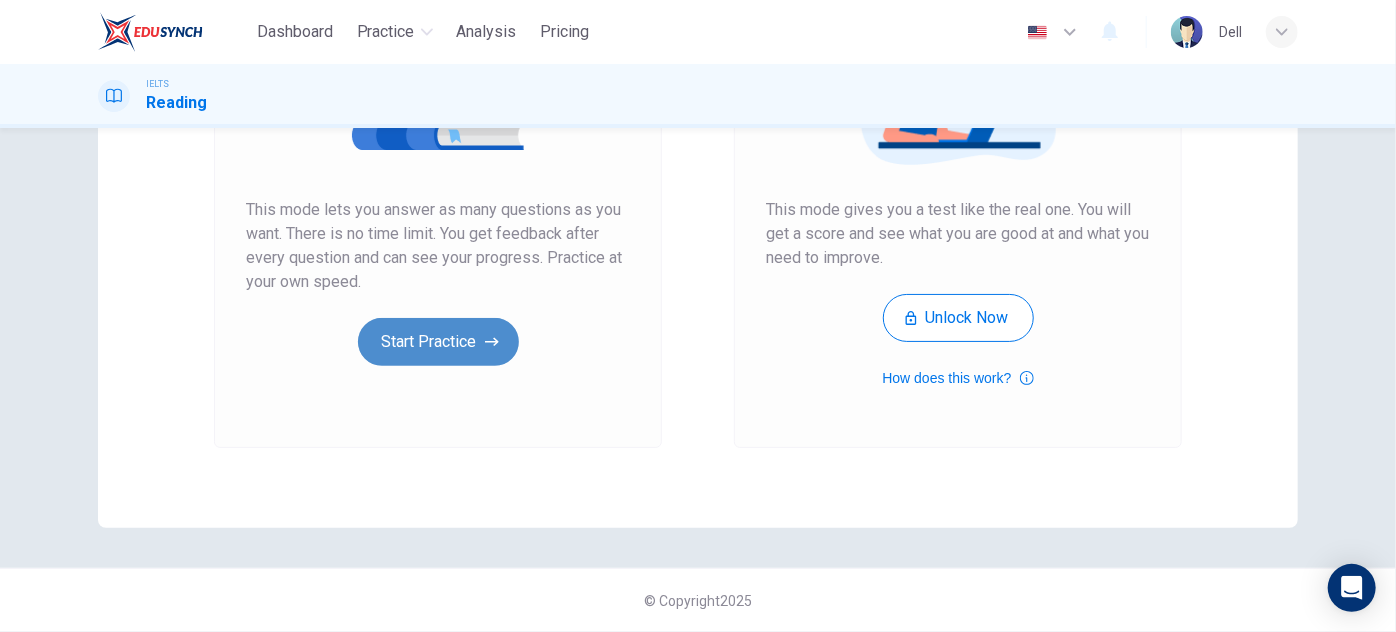 click on "Start Practice" at bounding box center [438, 342] 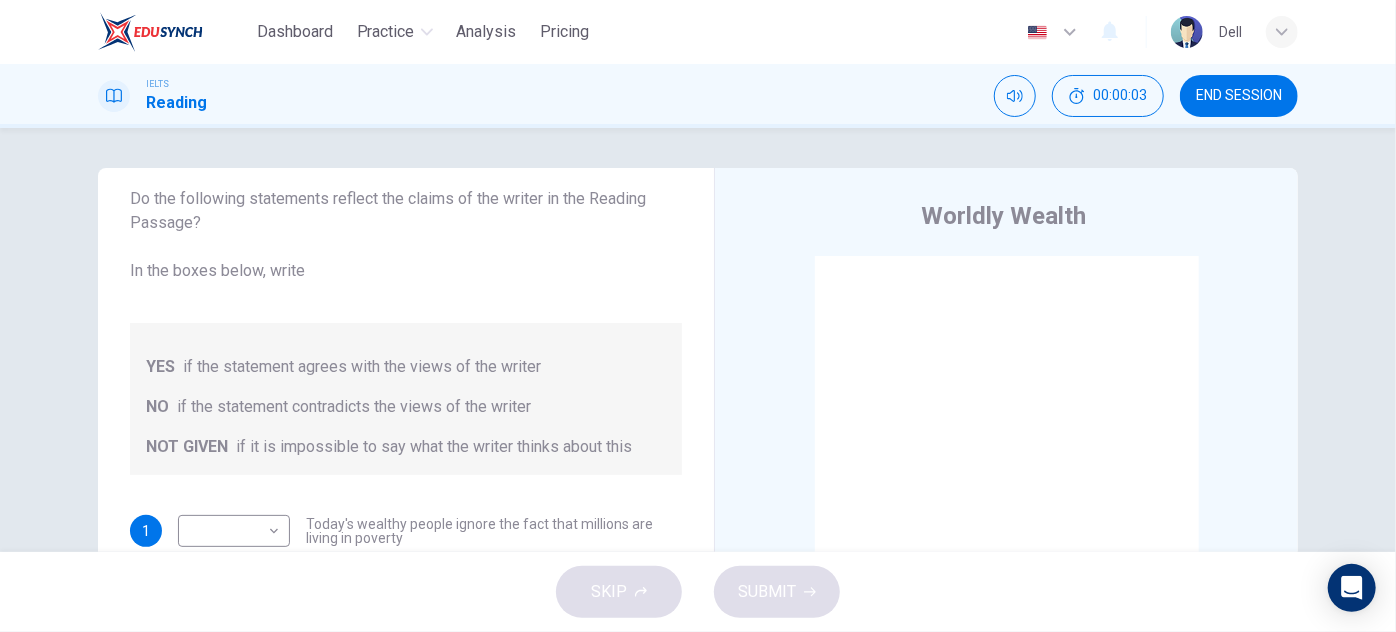 scroll, scrollTop: 80, scrollLeft: 0, axis: vertical 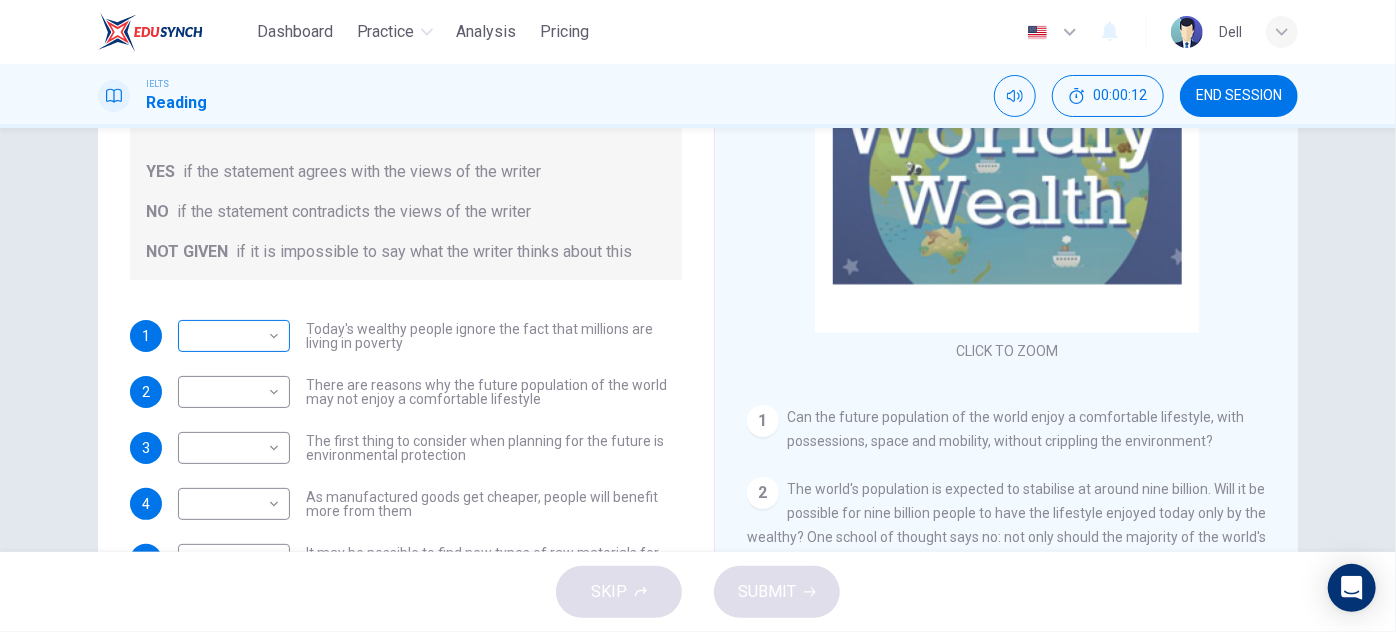 click on "​ ​" at bounding box center [234, 336] 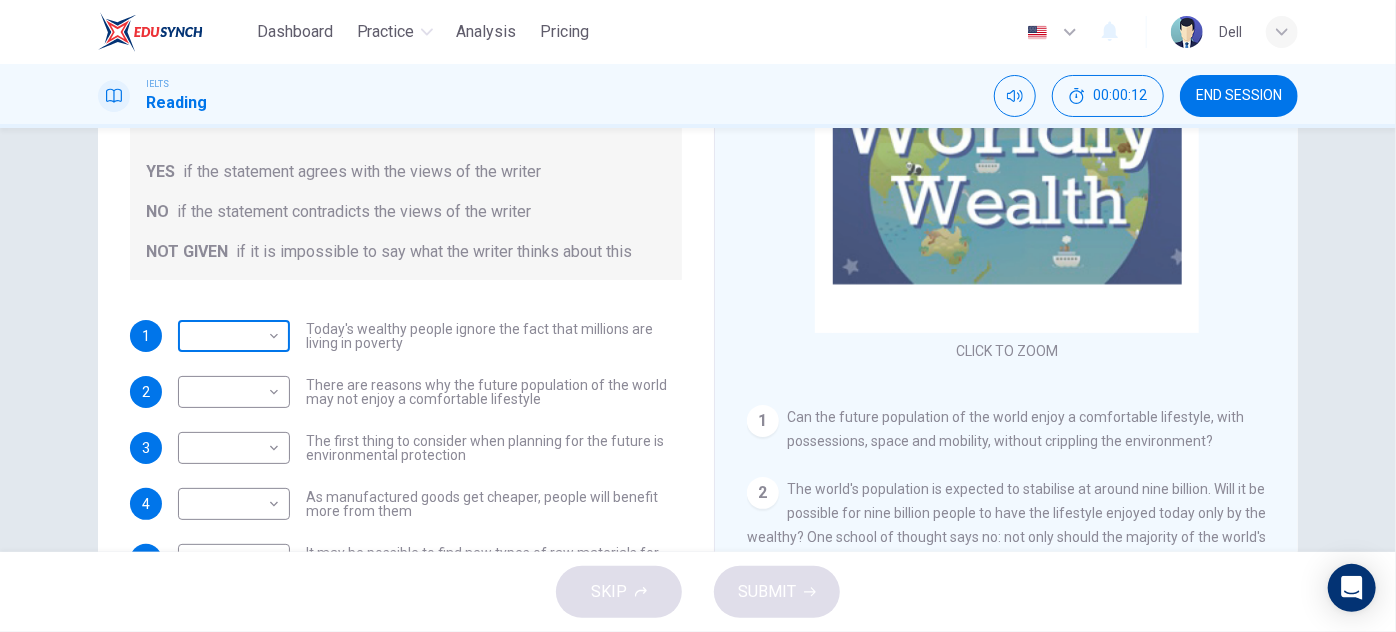 click on "Dashboard Practice Analysis Pricing English en ​ Dell IELTS Reading 00:00:12 END SESSION Questions 1 - 6 Do the following statements reflect the claims of the writer in the Reading Passage?
In the boxes below, write YES if the statement agrees with the views of the writer NO if the statement contradicts the views of the writer NOT GIVEN if it is impossible to say what the writer thinks about this 1 ​ ​ Today's wealthy people ignore the fact that millions are living in poverty 2 ​ ​ There are reasons why the future population of the world may not enjoy a comfortable lifestyle 3 ​ ​ The first thing to consider when planning for the future is environmental protection 4 ​ ​ As manufactured goods get cheaper, people will benefit more from them 5 ​ ​ It may be possible to find new types of raw materials for use in the production of machinery 6 ​ ​ The rising prices of fossil fuels may bring some benefits Worldly Wealth CLICK TO ZOOM Click to Zoom 1 2 3 4 5 6 7 8 9 10 11 SKIP SUBMIT" at bounding box center (698, 316) 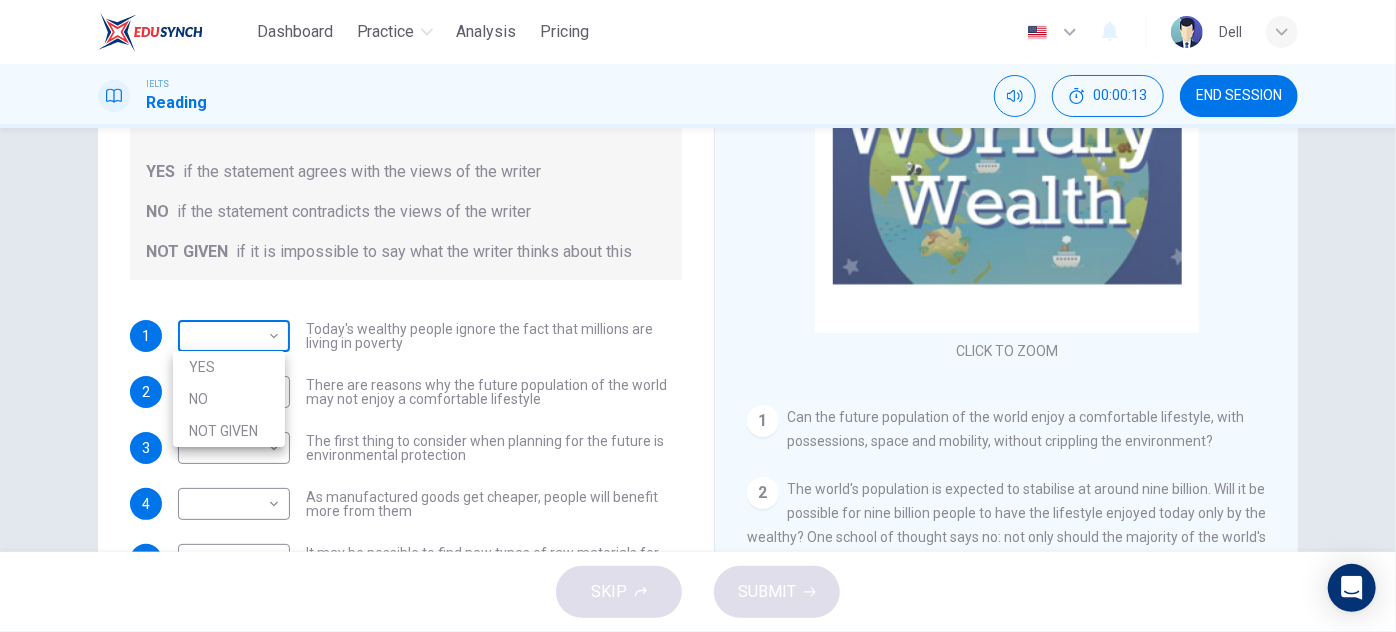 click at bounding box center (698, 316) 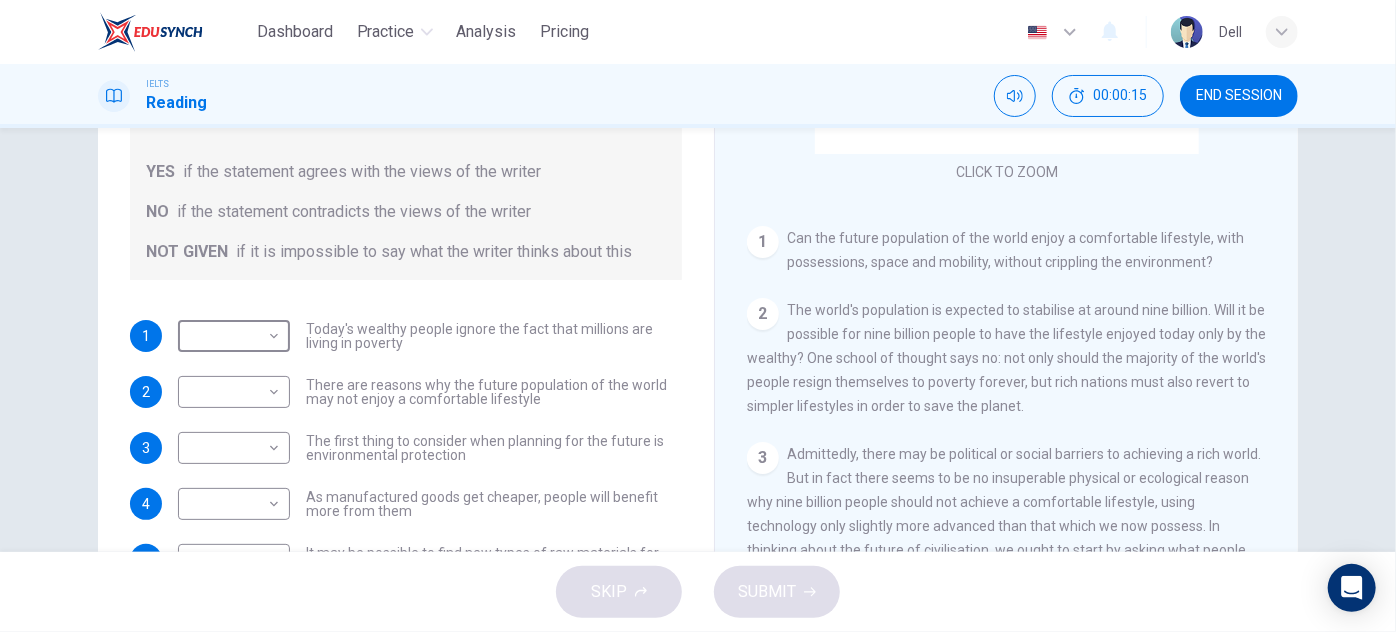 scroll, scrollTop: 181, scrollLeft: 0, axis: vertical 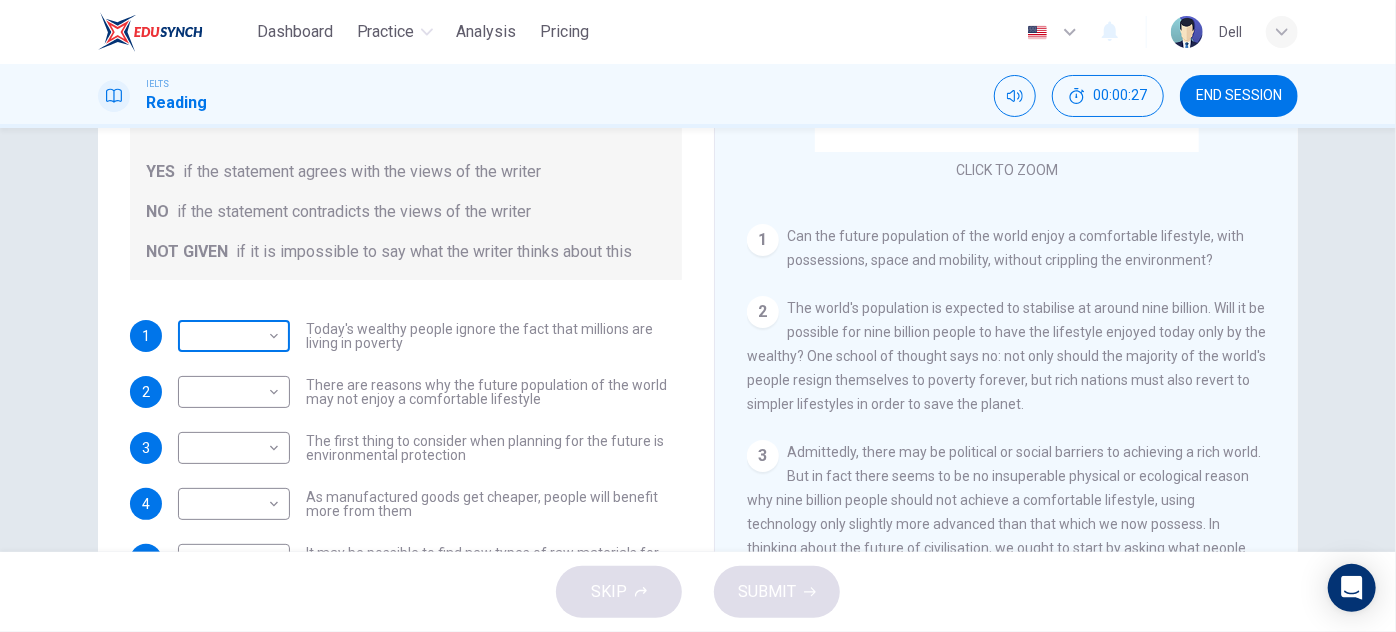 click on "Dashboard Practice Analysis Pricing English en ​ Dell IELTS Reading 00:00:27 END SESSION Questions 1 - 6 Do the following statements reflect the claims of the writer in the Reading Passage?
In the boxes below, write YES if the statement agrees with the views of the writer NO if the statement contradicts the views of the writer NOT GIVEN if it is impossible to say what the writer thinks about this 1 ​ ​ Today's wealthy people ignore the fact that millions are living in poverty 2 ​ ​ There are reasons why the future population of the world may not enjoy a comfortable lifestyle 3 ​ ​ The first thing to consider when planning for the future is environmental protection 4 ​ ​ As manufactured goods get cheaper, people will benefit more from them 5 ​ ​ It may be possible to find new types of raw materials for use in the production of machinery 6 ​ ​ The rising prices of fossil fuels may bring some benefits Worldly Wealth CLICK TO ZOOM Click to Zoom 1 2 3 4 5 6 7 8 9 10 11 SKIP SUBMIT" at bounding box center (698, 316) 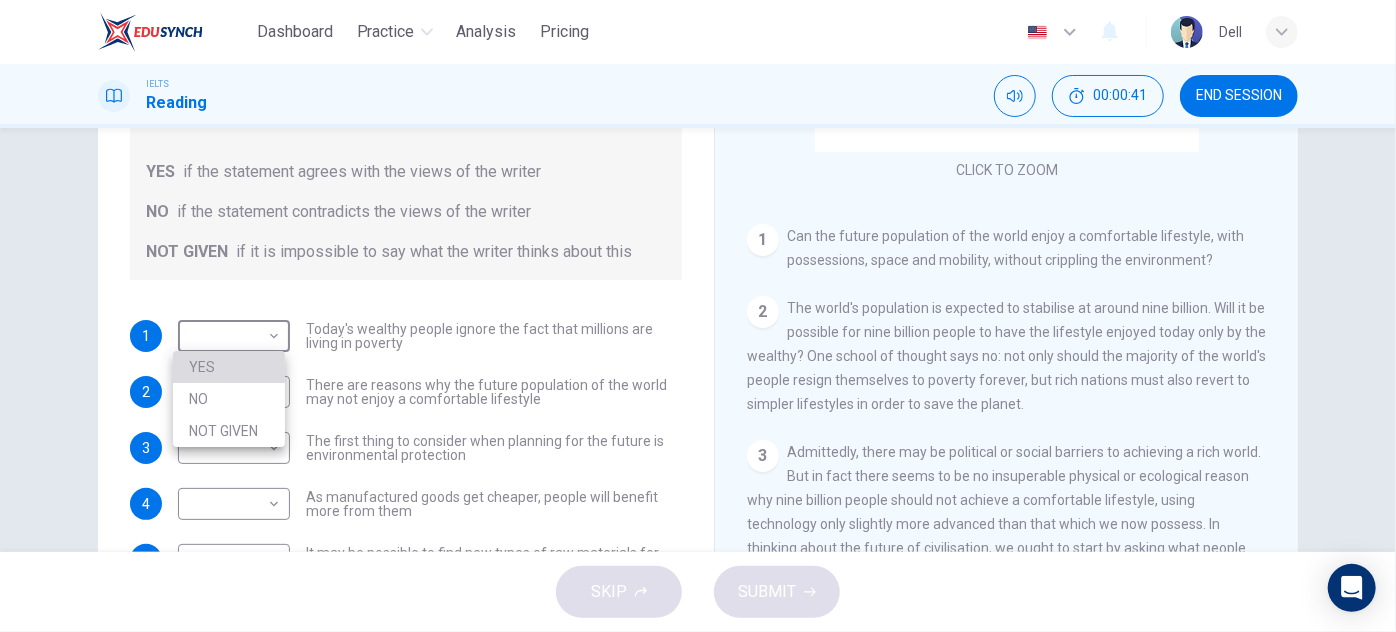 click on "YES" at bounding box center (229, 367) 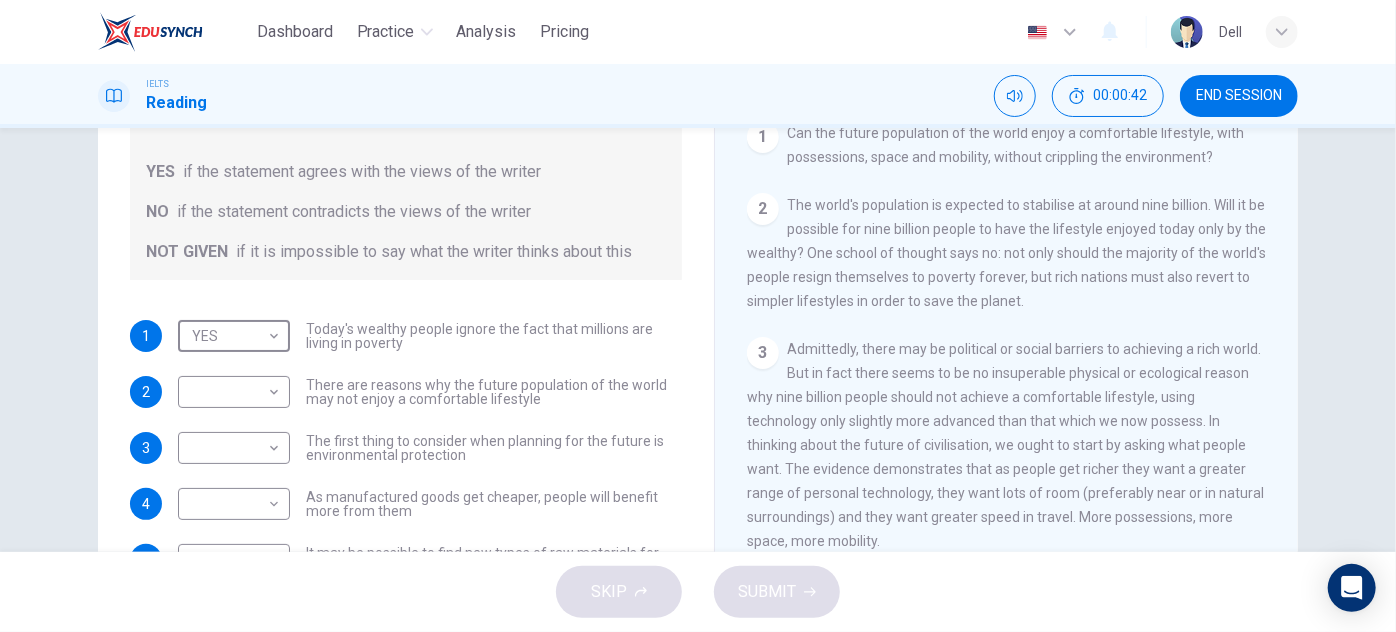 scroll, scrollTop: 363, scrollLeft: 0, axis: vertical 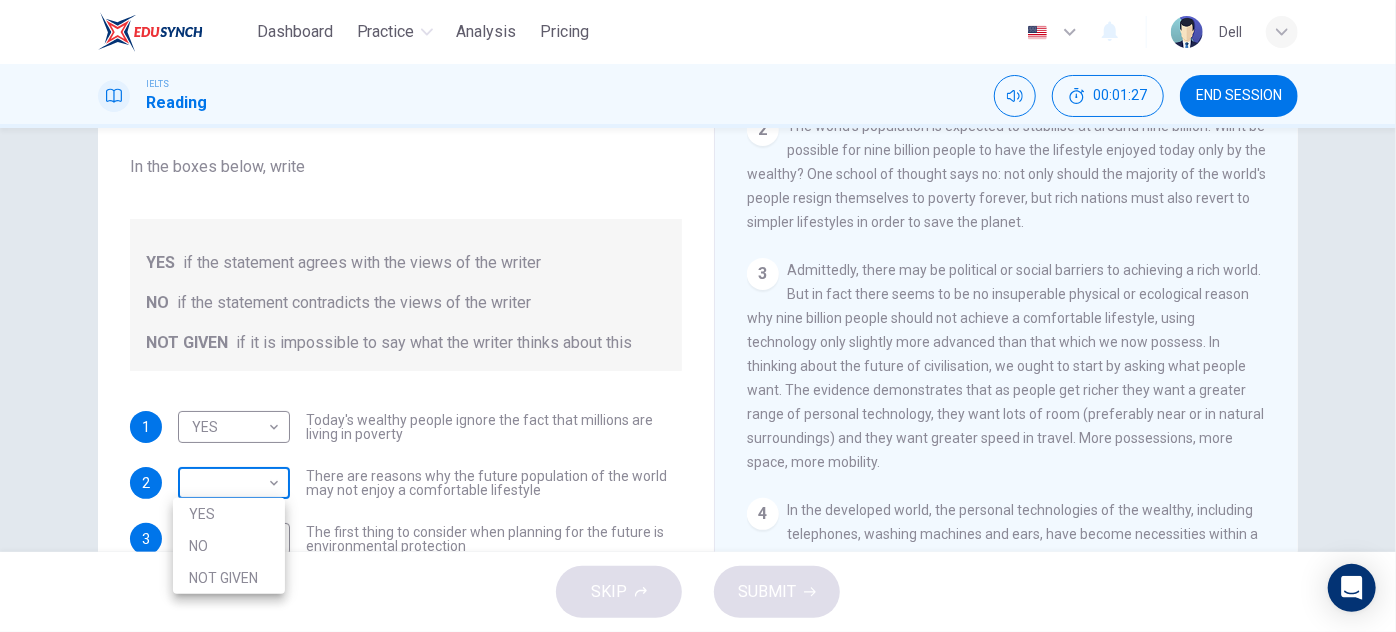 click on "Dashboard Practice Analysis Pricing English en ​ Dell IELTS Reading 00:01:27 END SESSION Questions 1 - 6 Do the following statements reflect the claims of the writer in the Reading Passage?
In the boxes below, write YES if the statement agrees with the views of the writer NO if the statement contradicts the views of the writer NOT GIVEN if it is impossible to say what the writer thinks about this 1 YES YES ​ Today's wealthy people ignore the fact that millions are living in poverty 2 ​ ​ There are reasons why the future population of the world may not enjoy a comfortable lifestyle 3 ​ ​ The first thing to consider when planning for the future is environmental protection 4 ​ ​ As manufactured goods get cheaper, people will benefit more from them 5 ​ ​ It may be possible to find new types of raw materials for use in the production of machinery 6 ​ ​ The rising prices of fossil fuels may bring some benefits Worldly Wealth CLICK TO ZOOM Click to Zoom 1 2 3 4 5 6 7 8 9 10 11 SKIP SUBMIT" at bounding box center (698, 316) 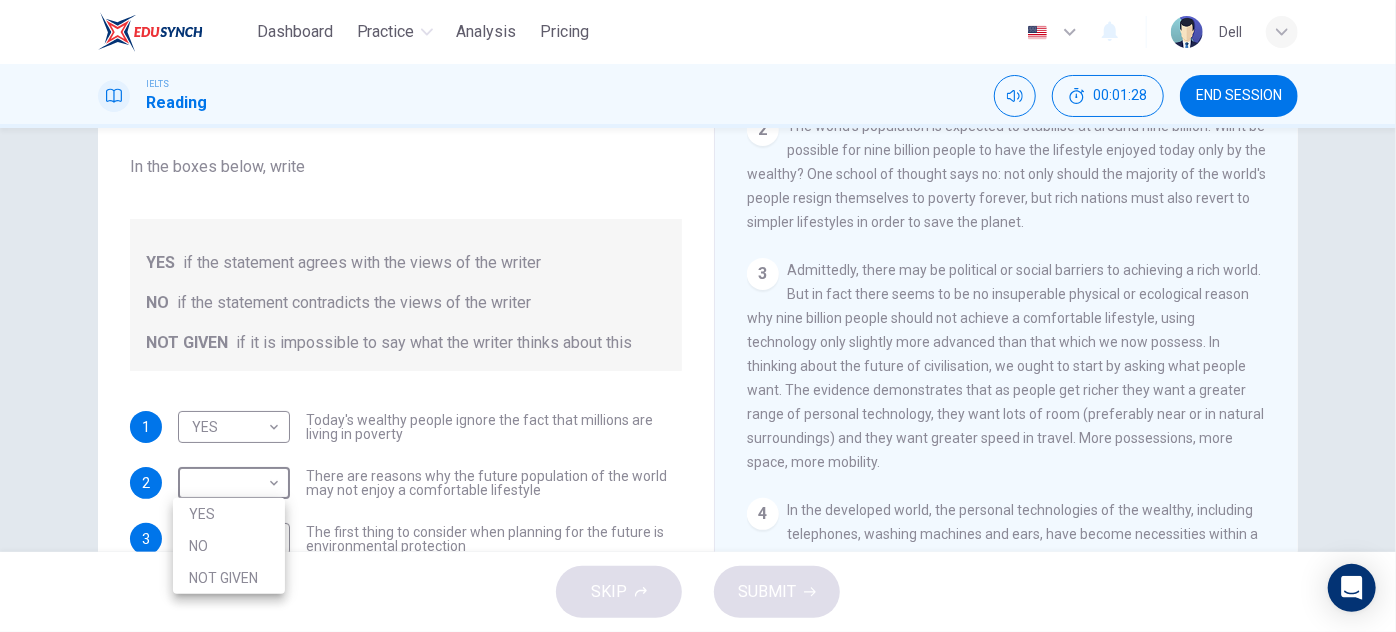 click on "YES" at bounding box center [229, 514] 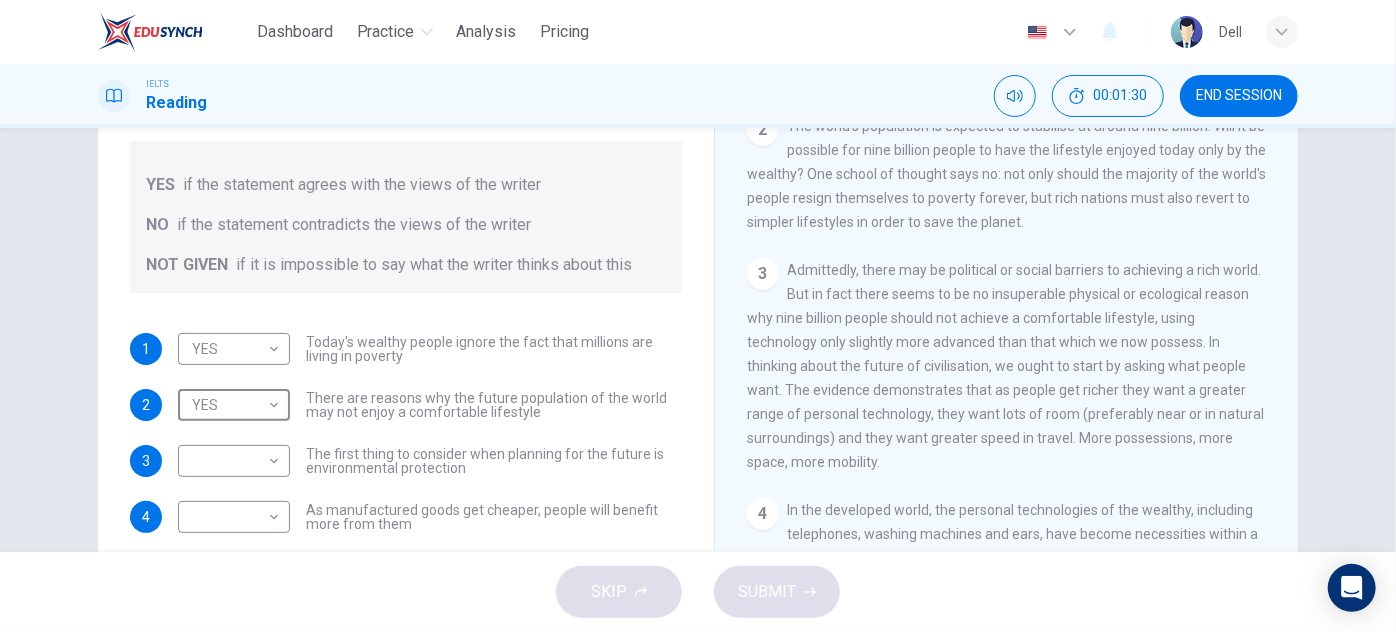 scroll, scrollTop: 80, scrollLeft: 0, axis: vertical 